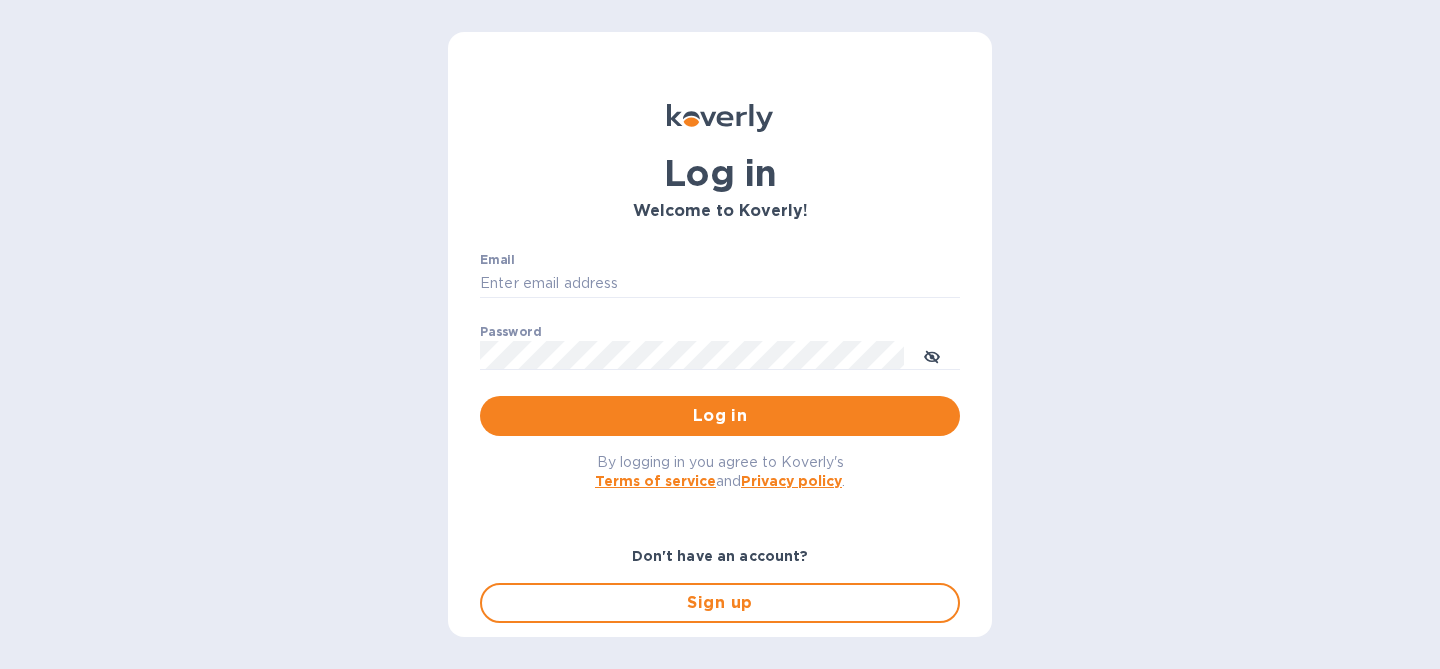 scroll, scrollTop: 0, scrollLeft: 0, axis: both 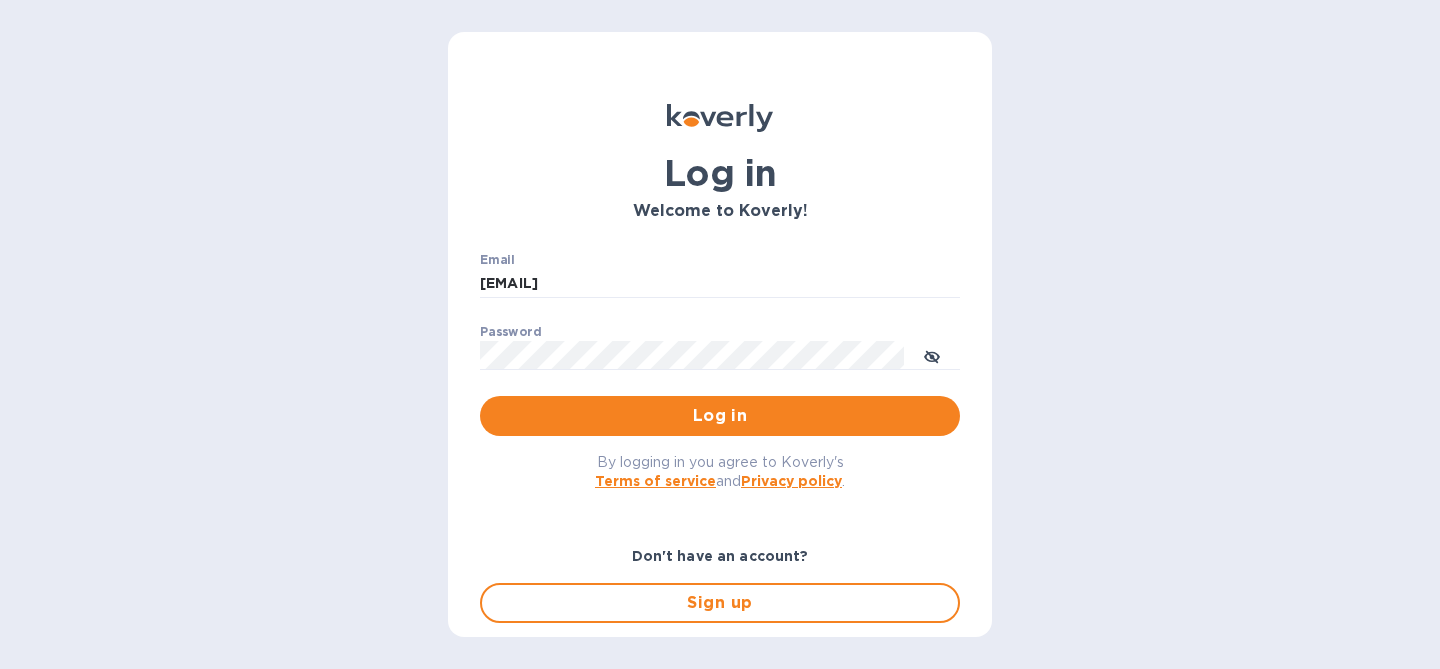 click on "Log in" at bounding box center [720, 416] 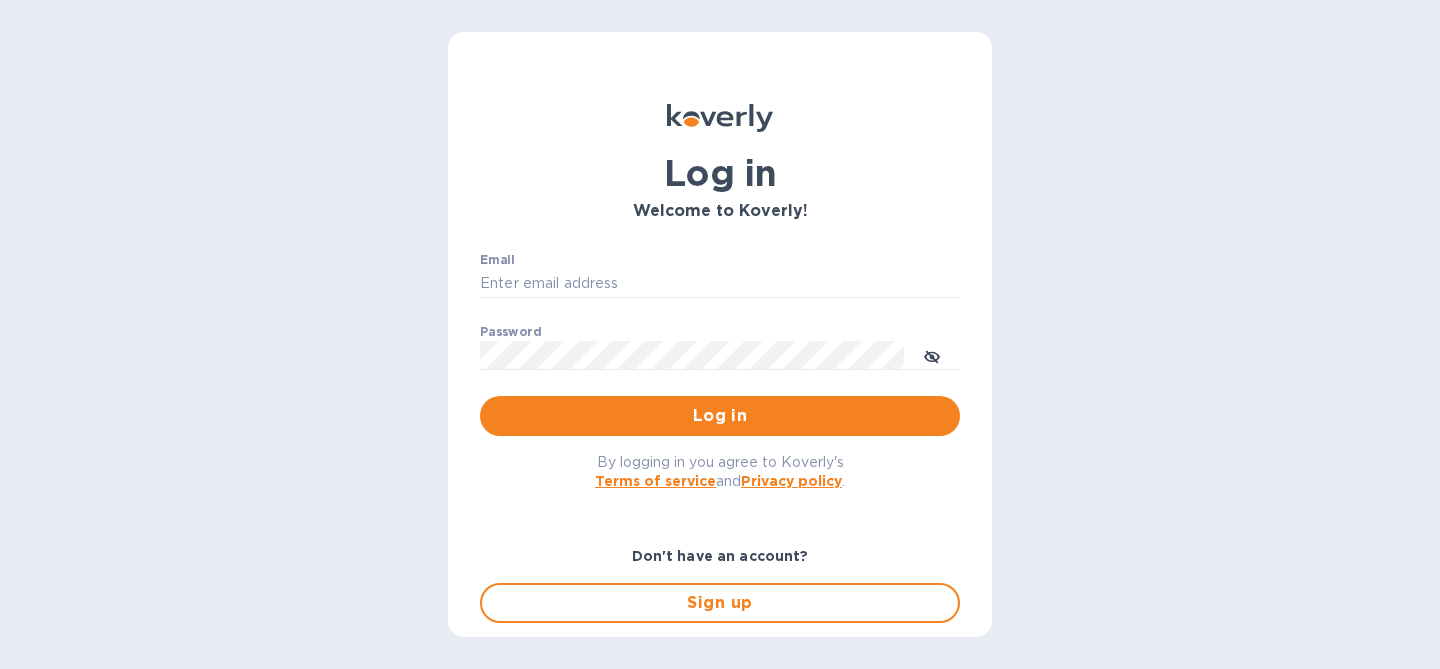type on "[EMAIL]" 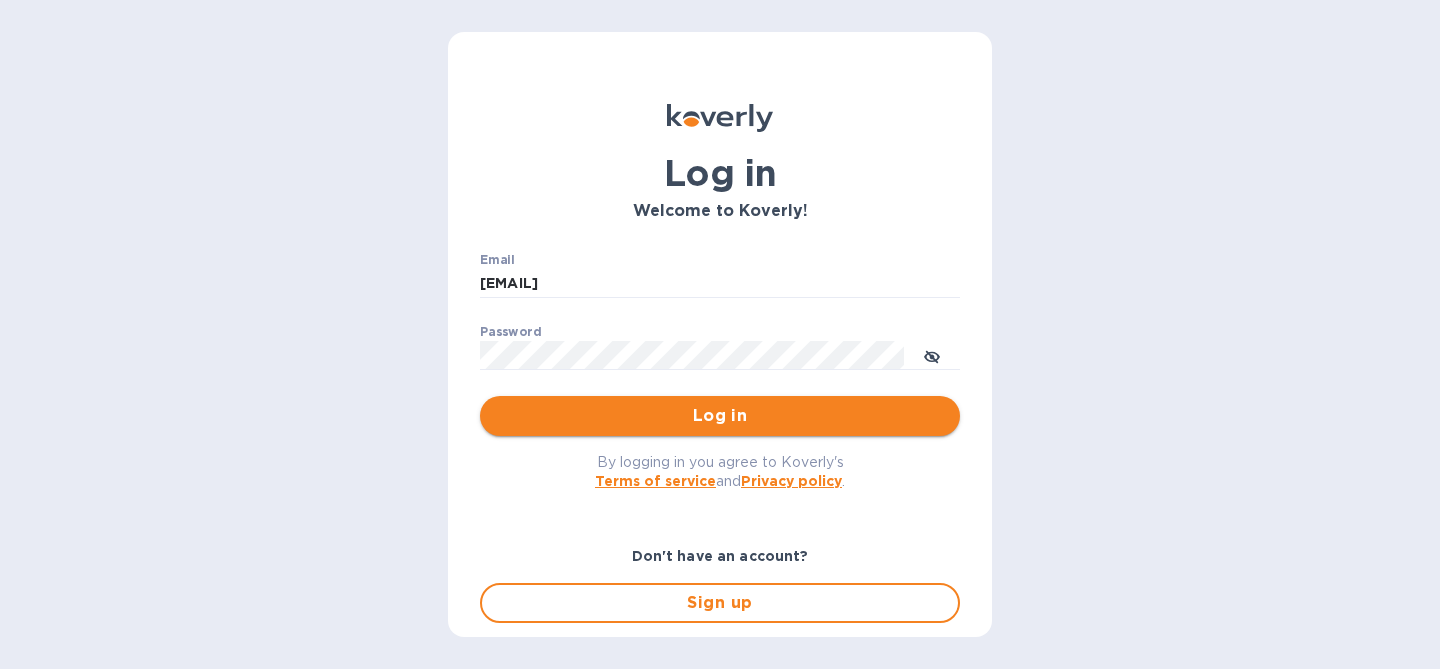 click on "Log in" at bounding box center [720, 416] 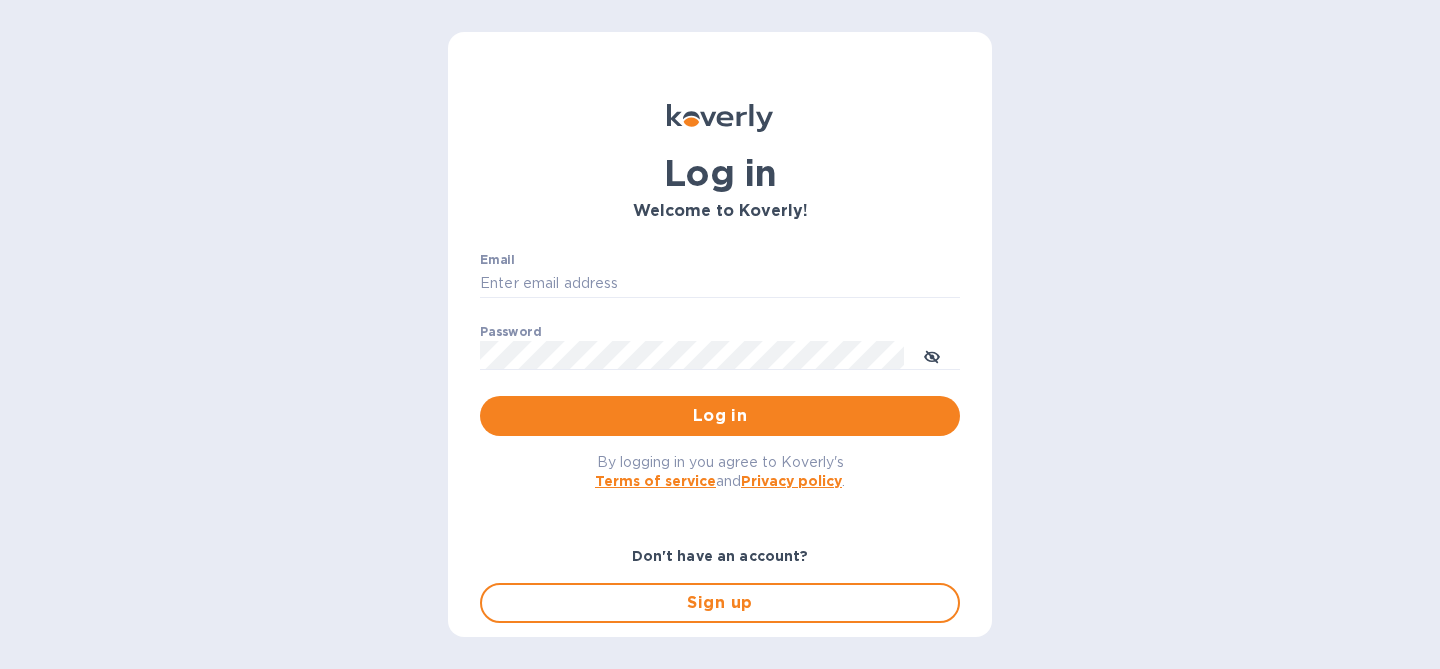type on "[EMAIL]" 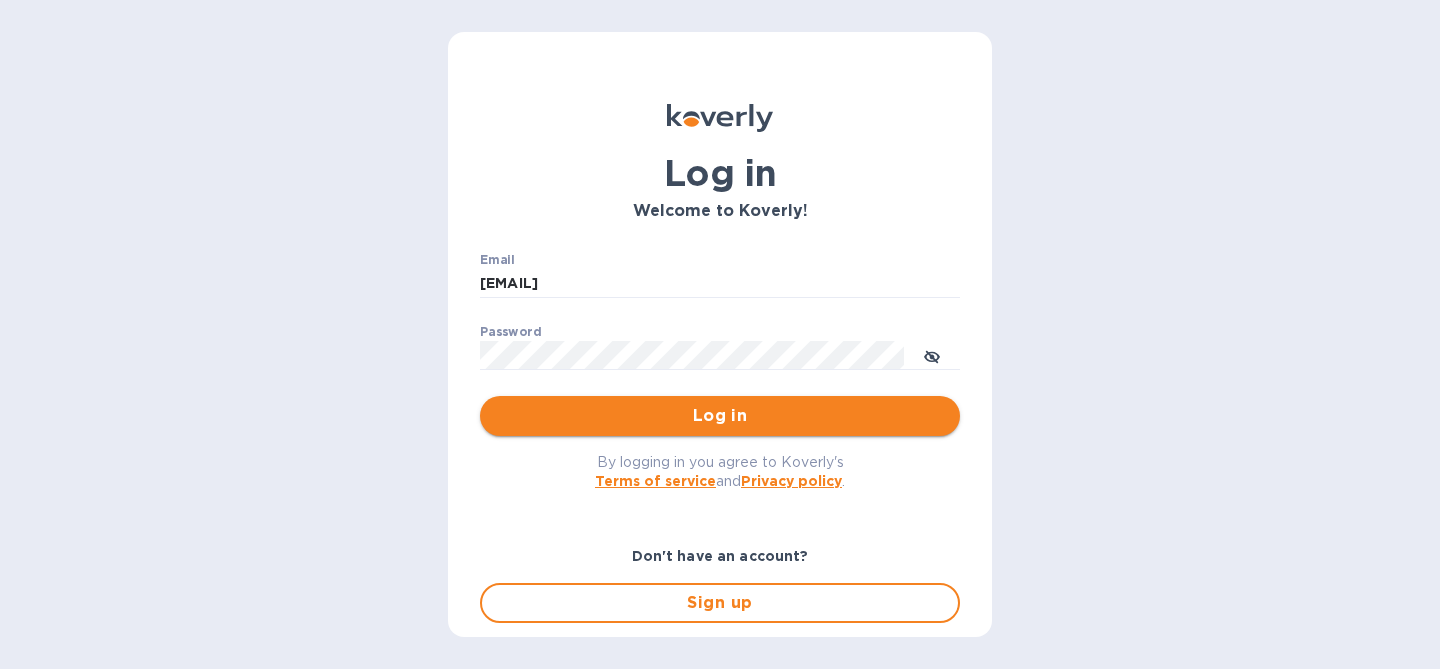 click on "Log in" at bounding box center (720, 416) 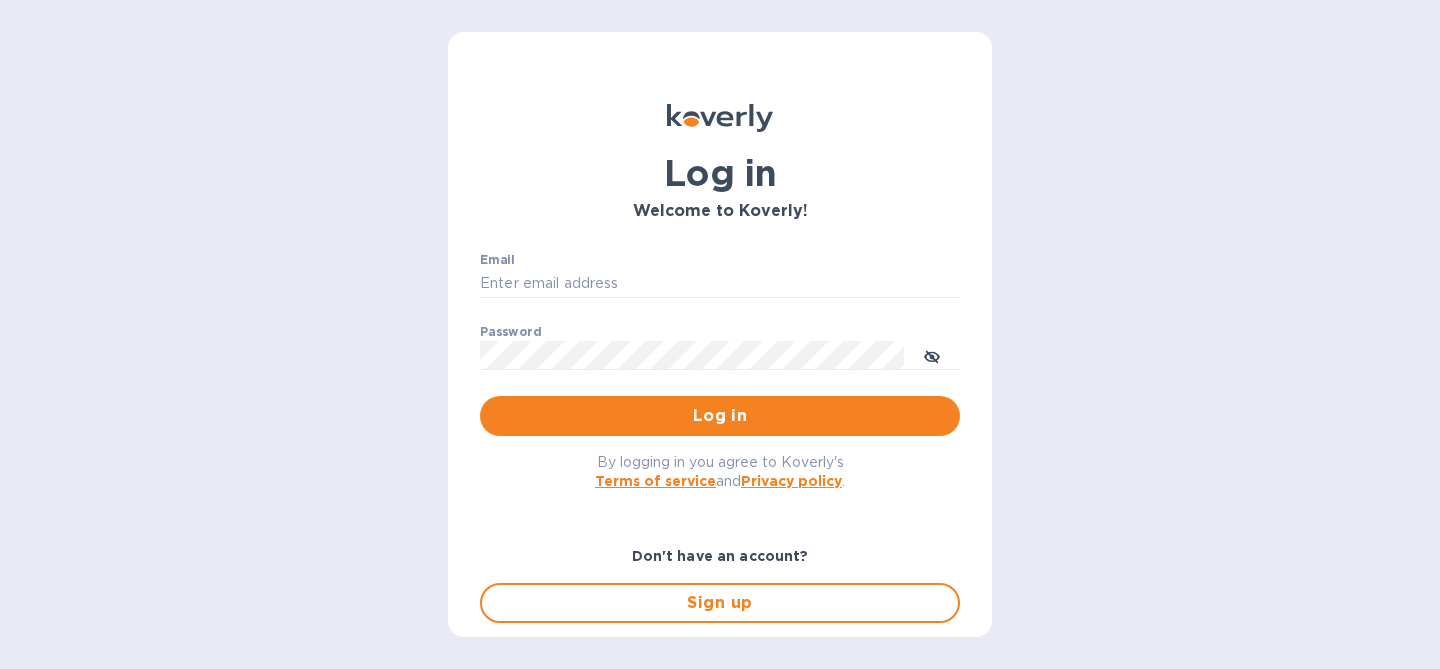 scroll, scrollTop: 0, scrollLeft: 0, axis: both 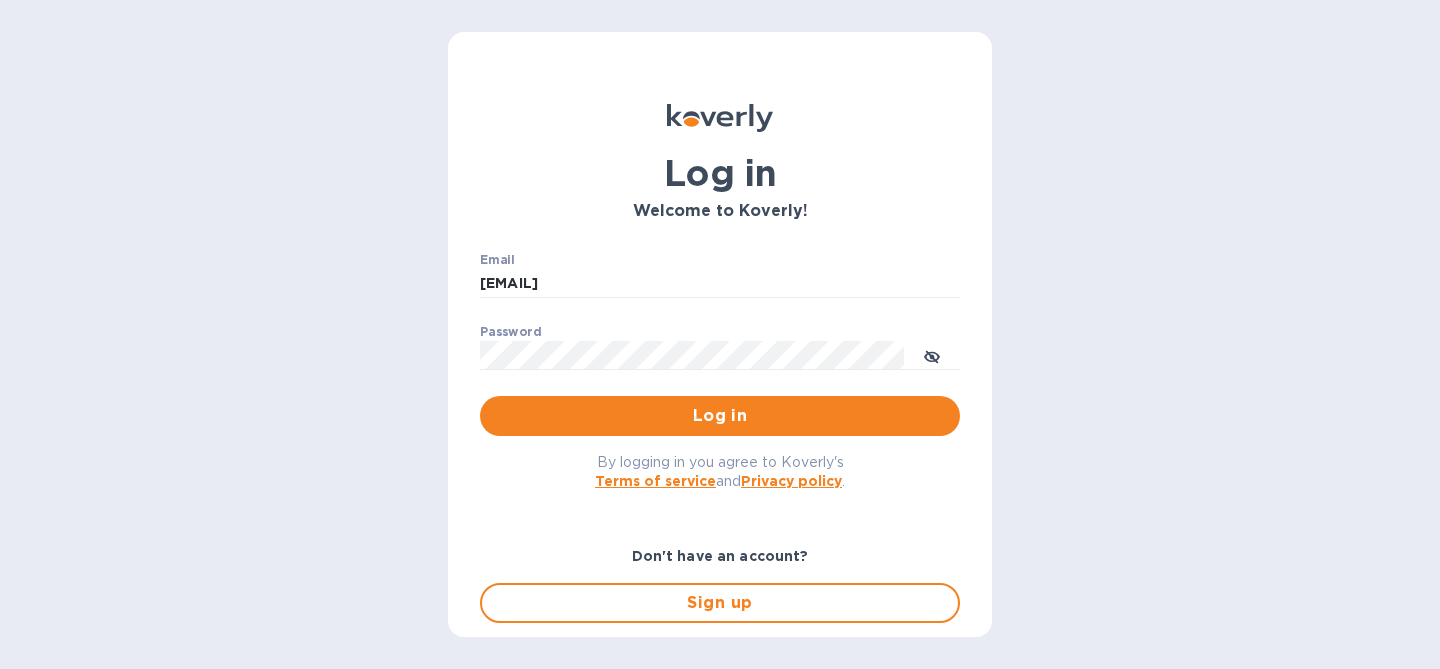 click on "By logging in you agree to Koverly's  Terms of service  and  Privacy policy ." at bounding box center [720, 471] 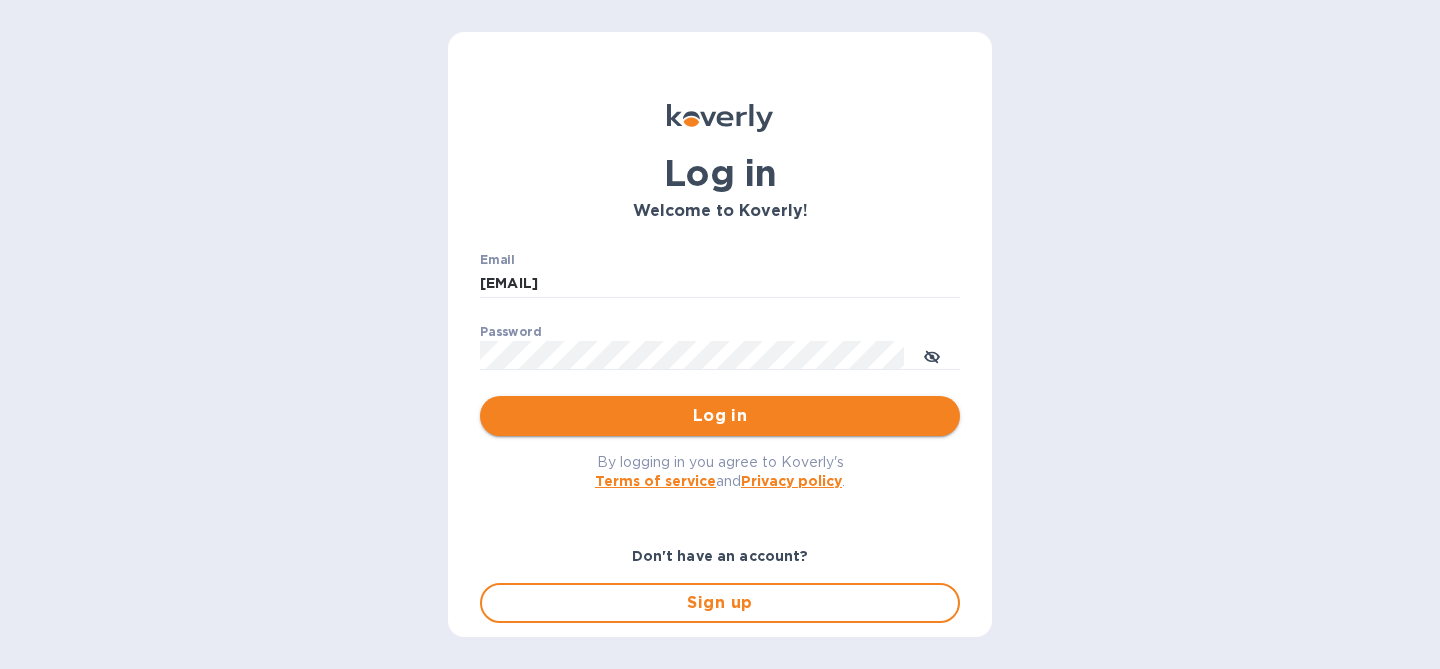 click on "Log in" at bounding box center [720, 416] 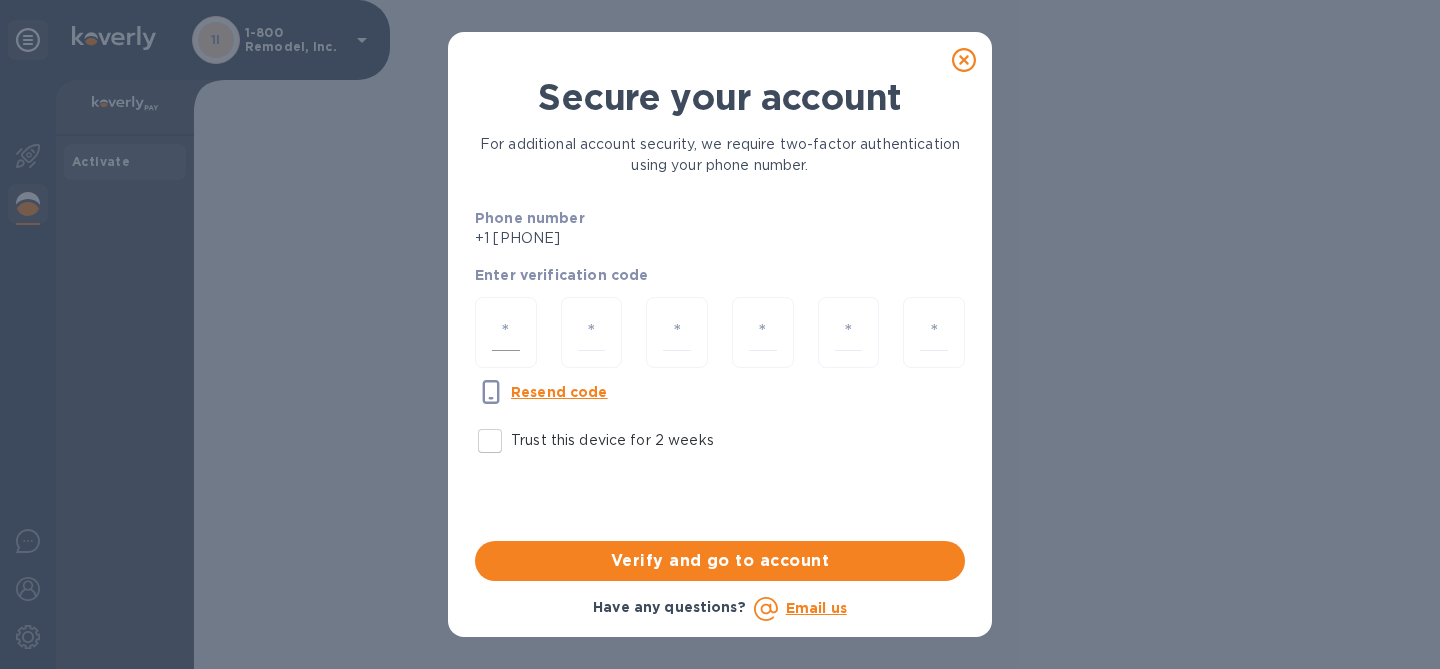 click at bounding box center [506, 332] 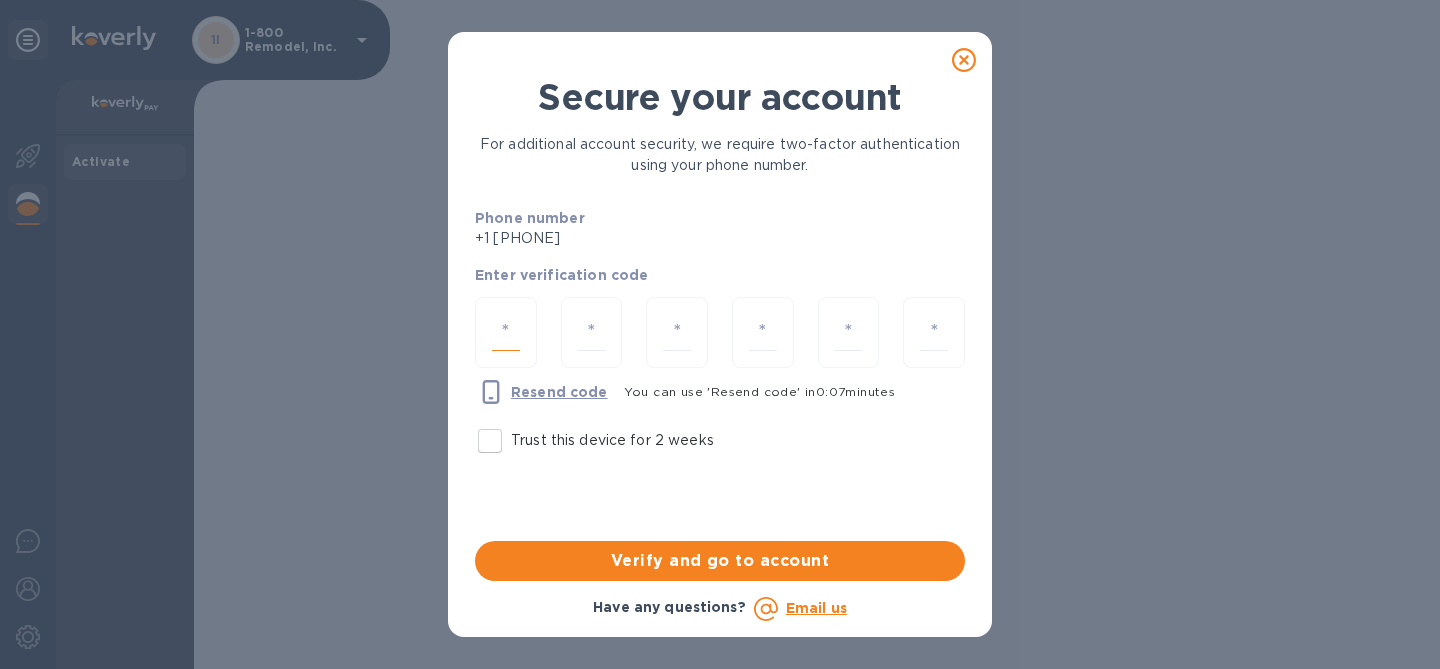 type on "2" 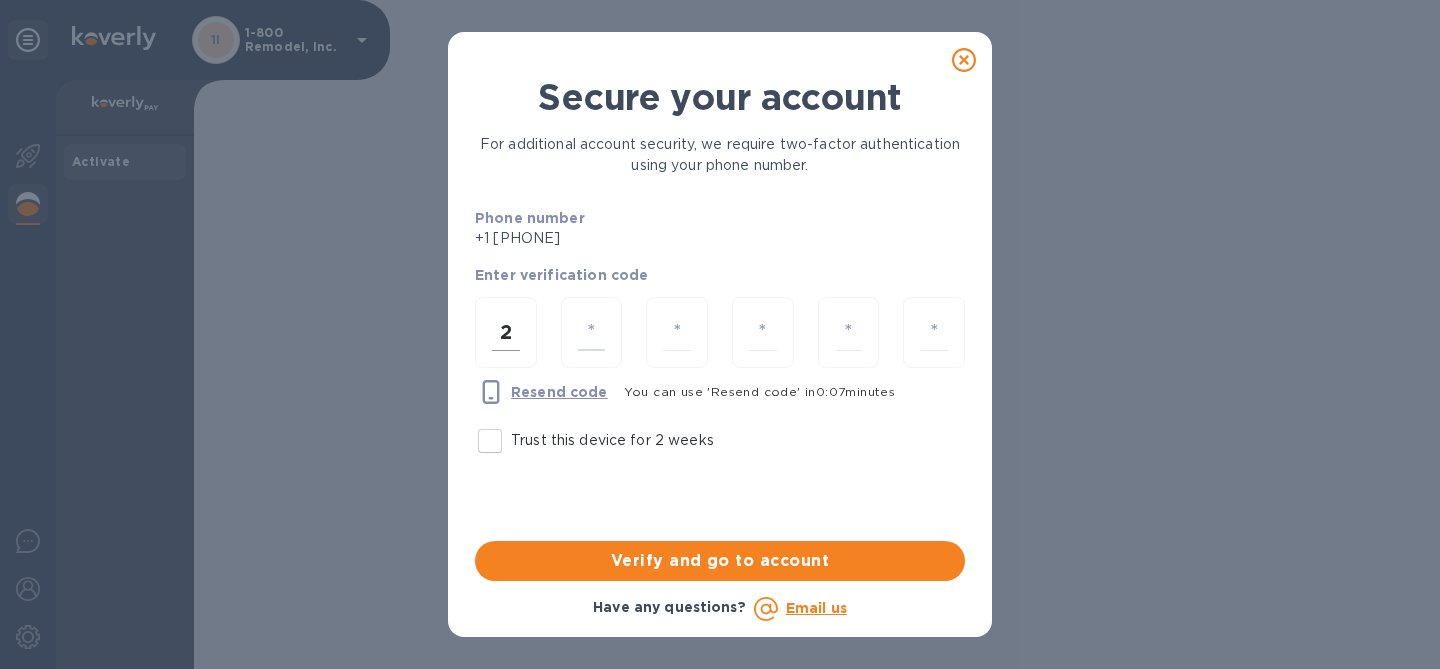 type on "9" 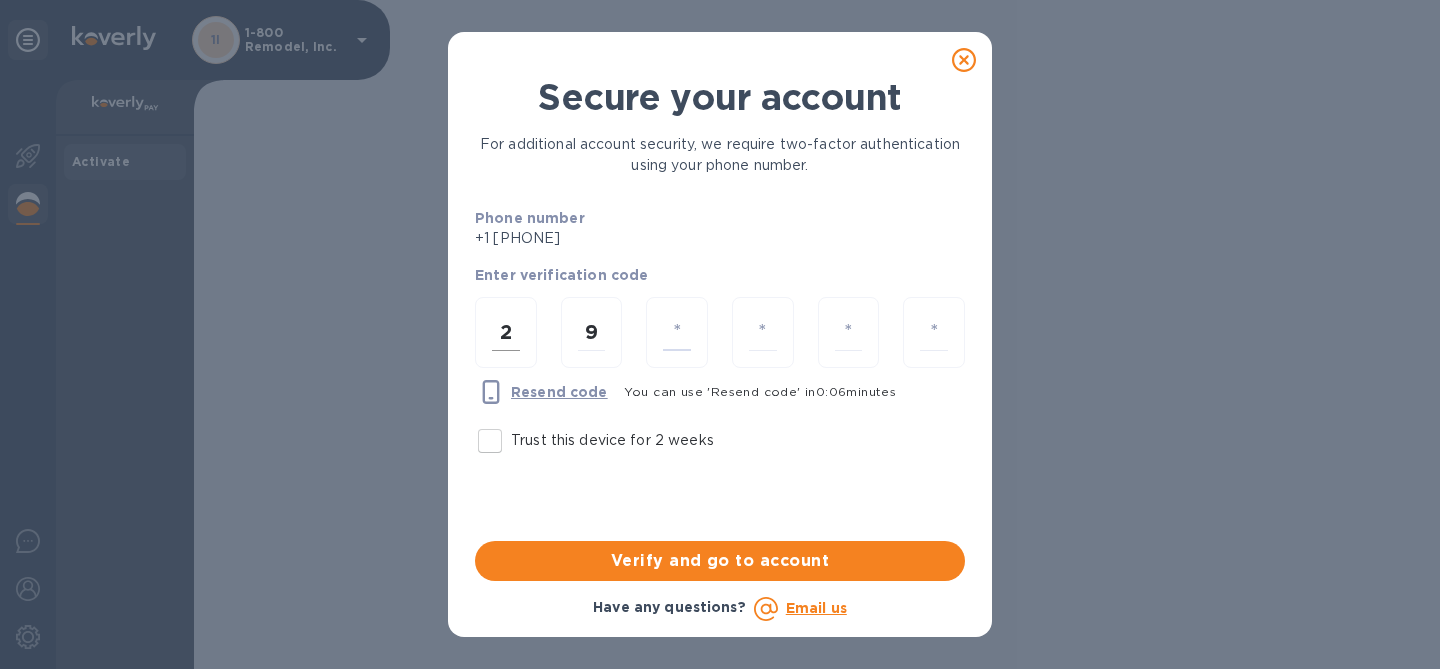 type on "7" 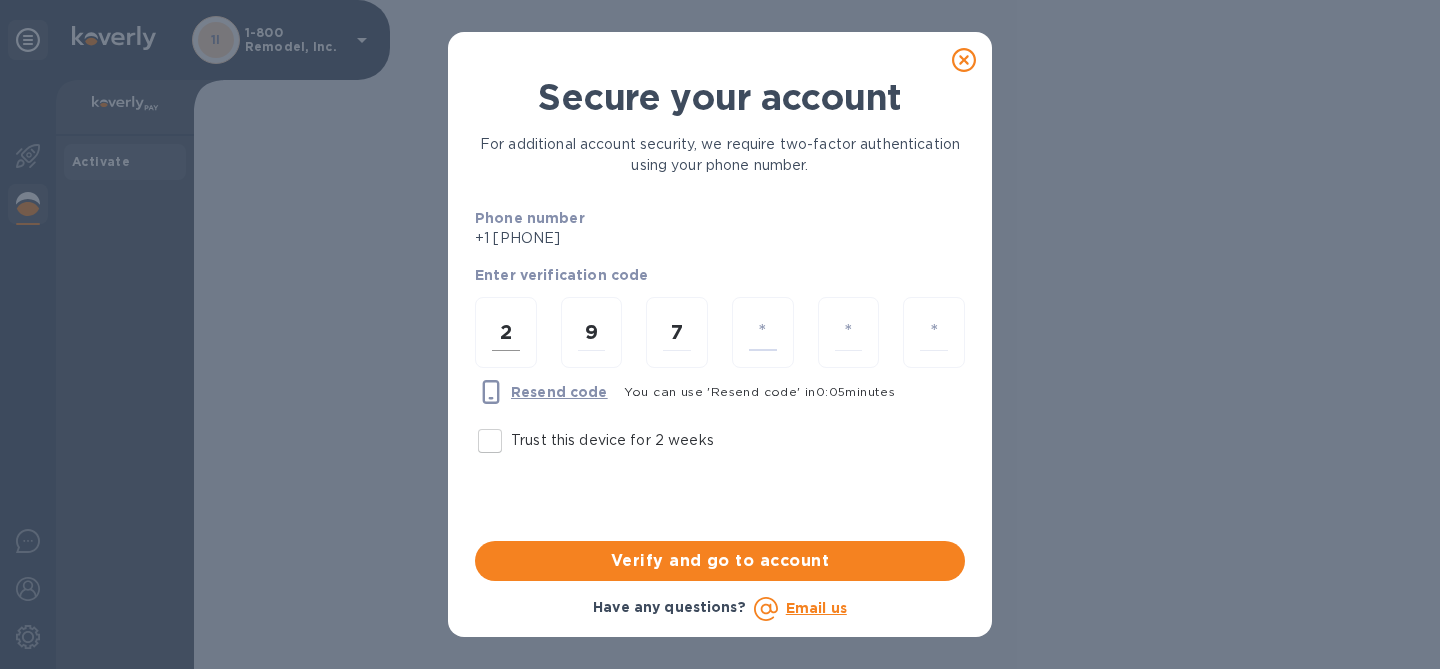 type on "2" 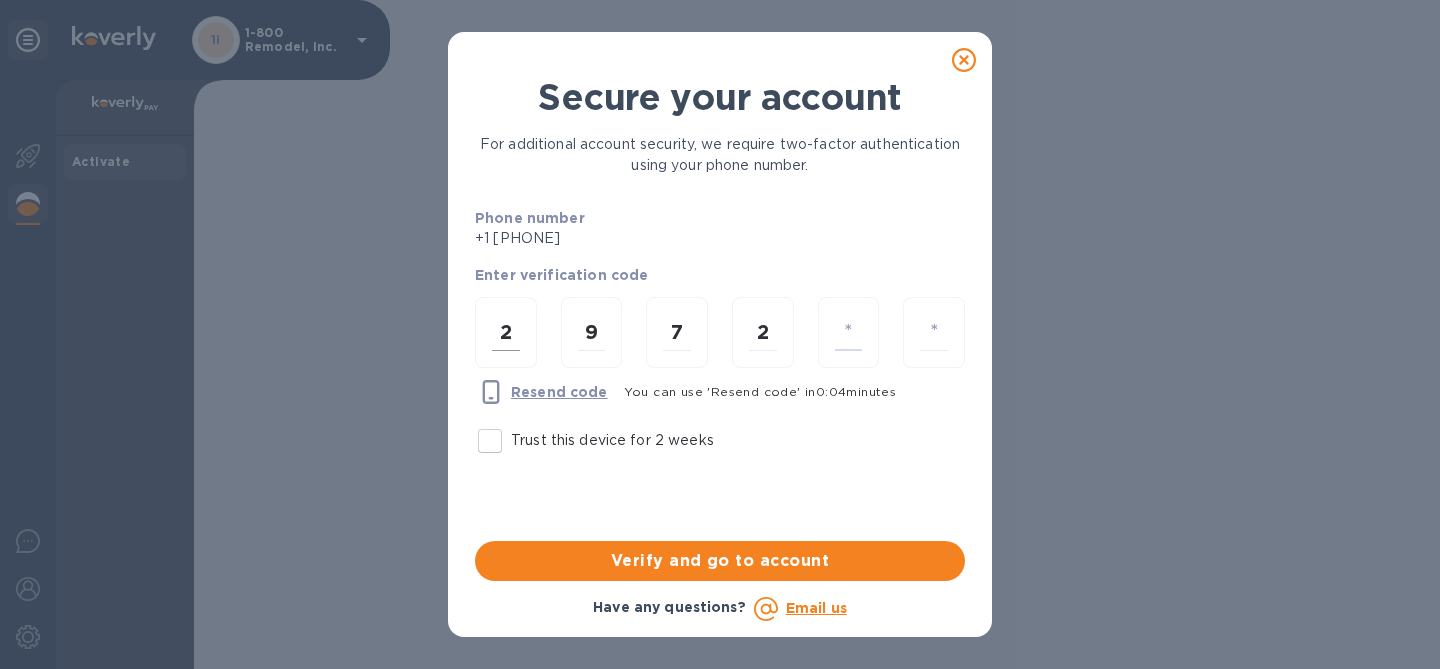 type on "1" 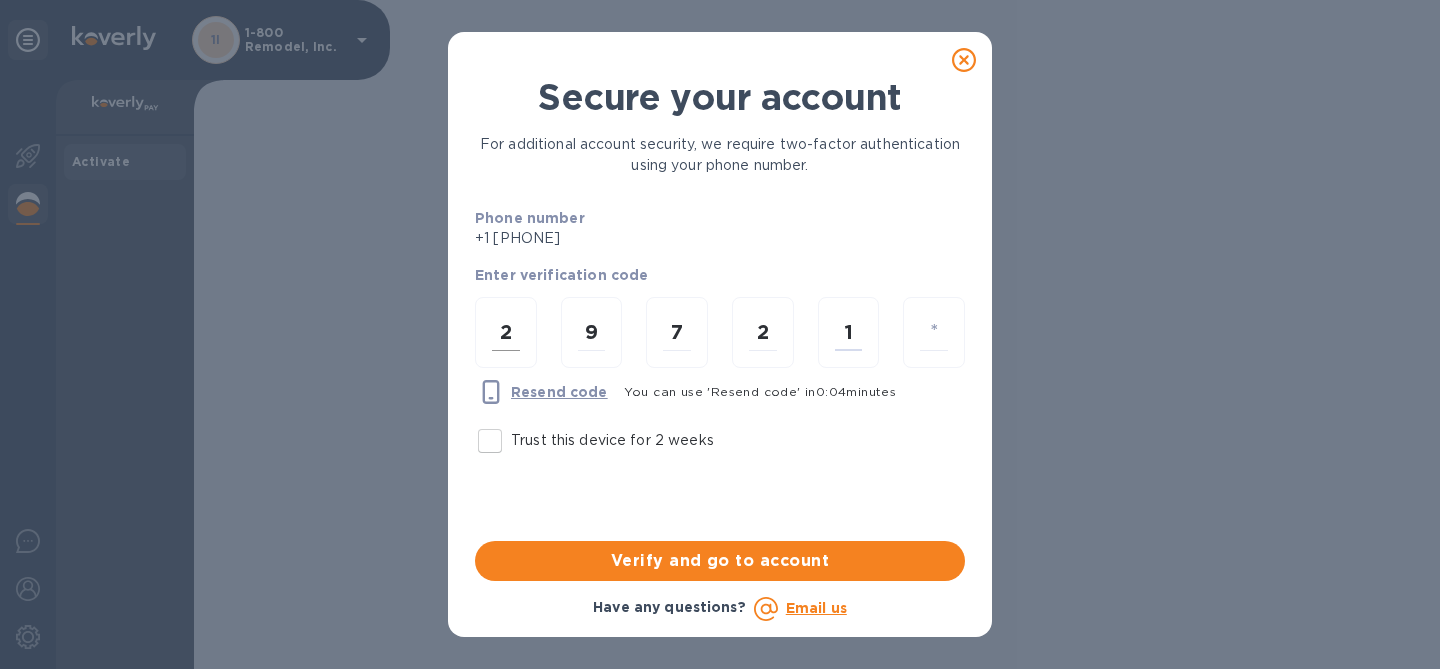 type on "1" 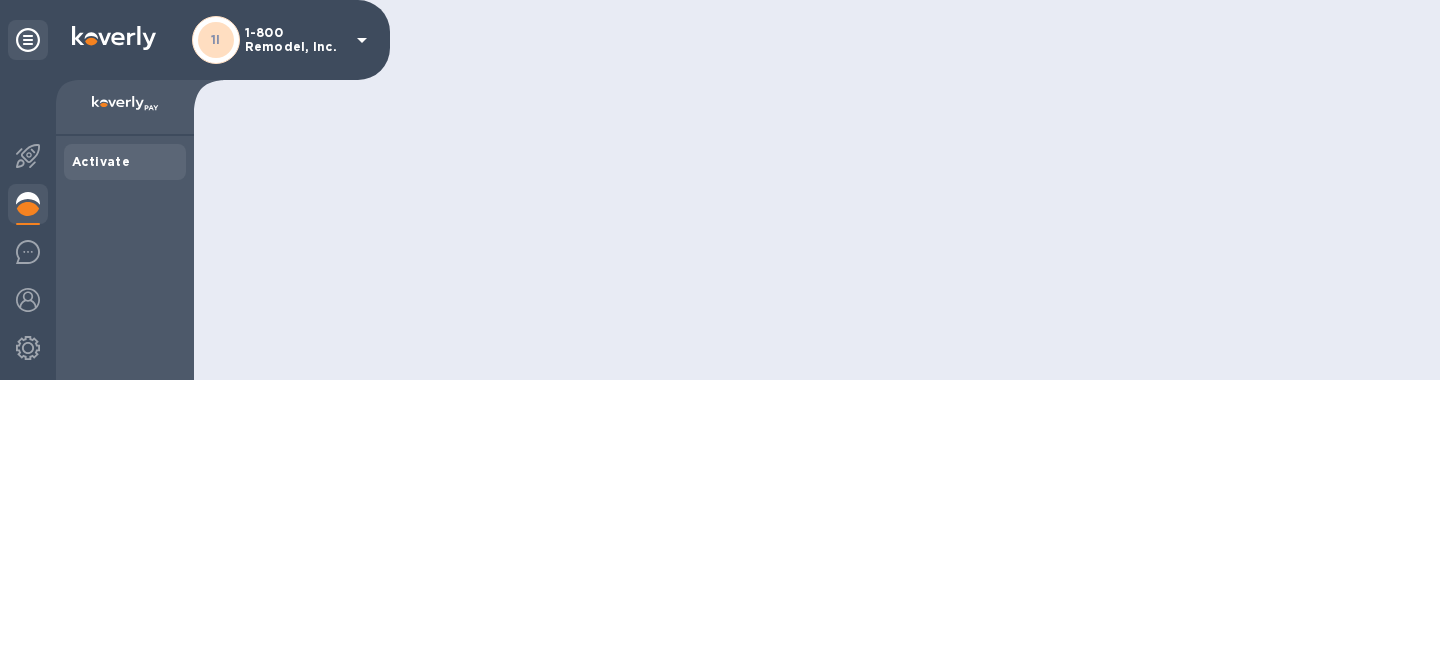 scroll, scrollTop: 0, scrollLeft: 0, axis: both 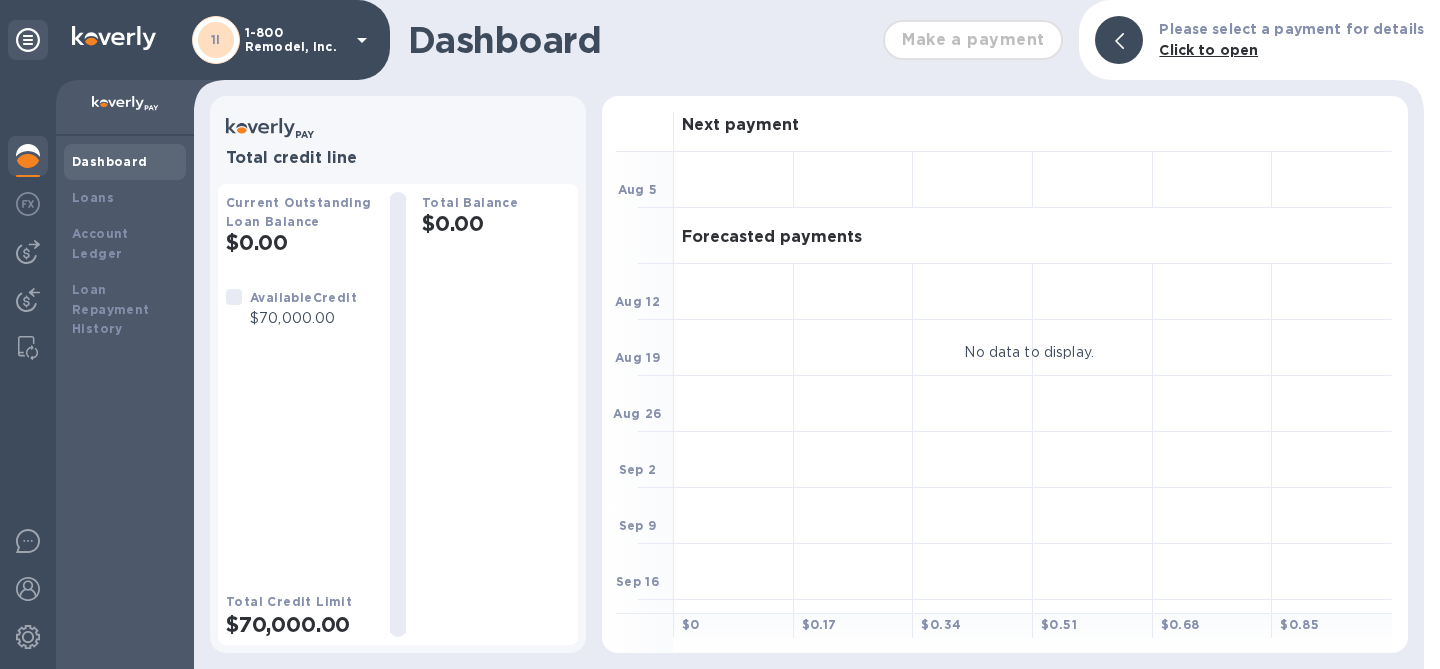 click on "1-800 Remodel, Inc." at bounding box center (295, 40) 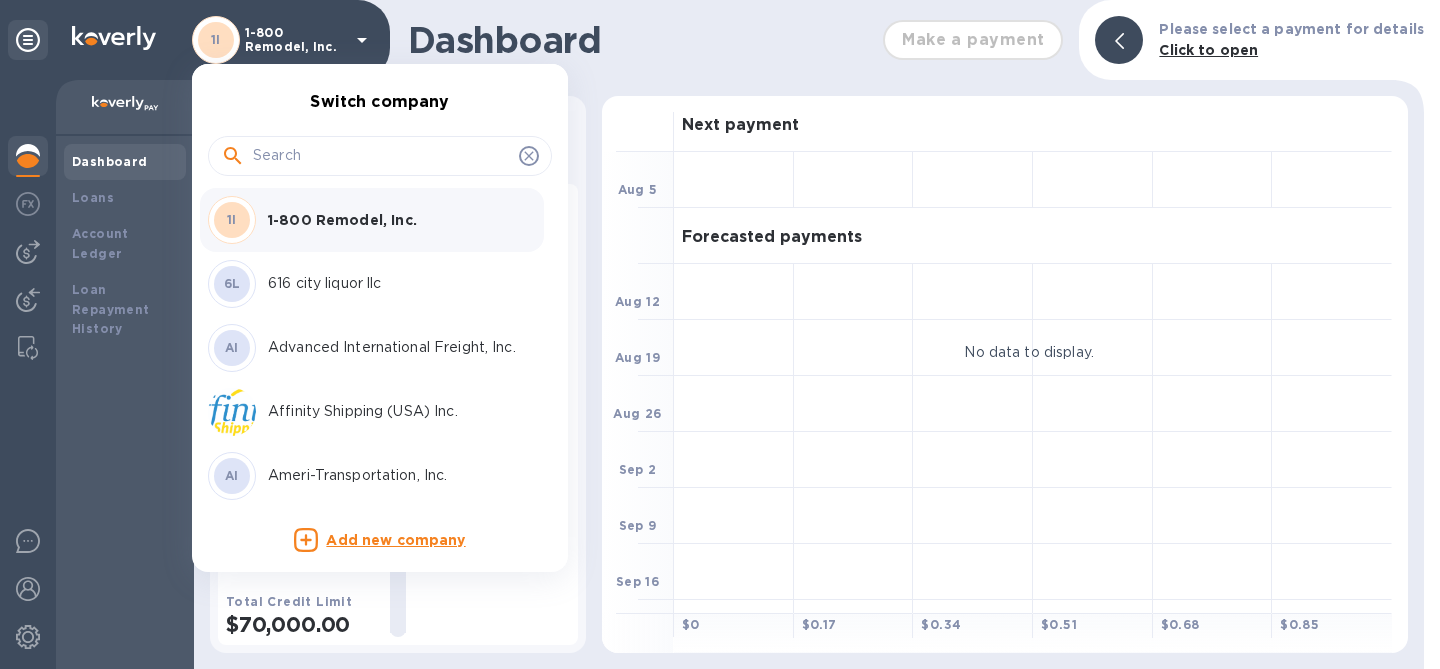 click at bounding box center (382, 156) 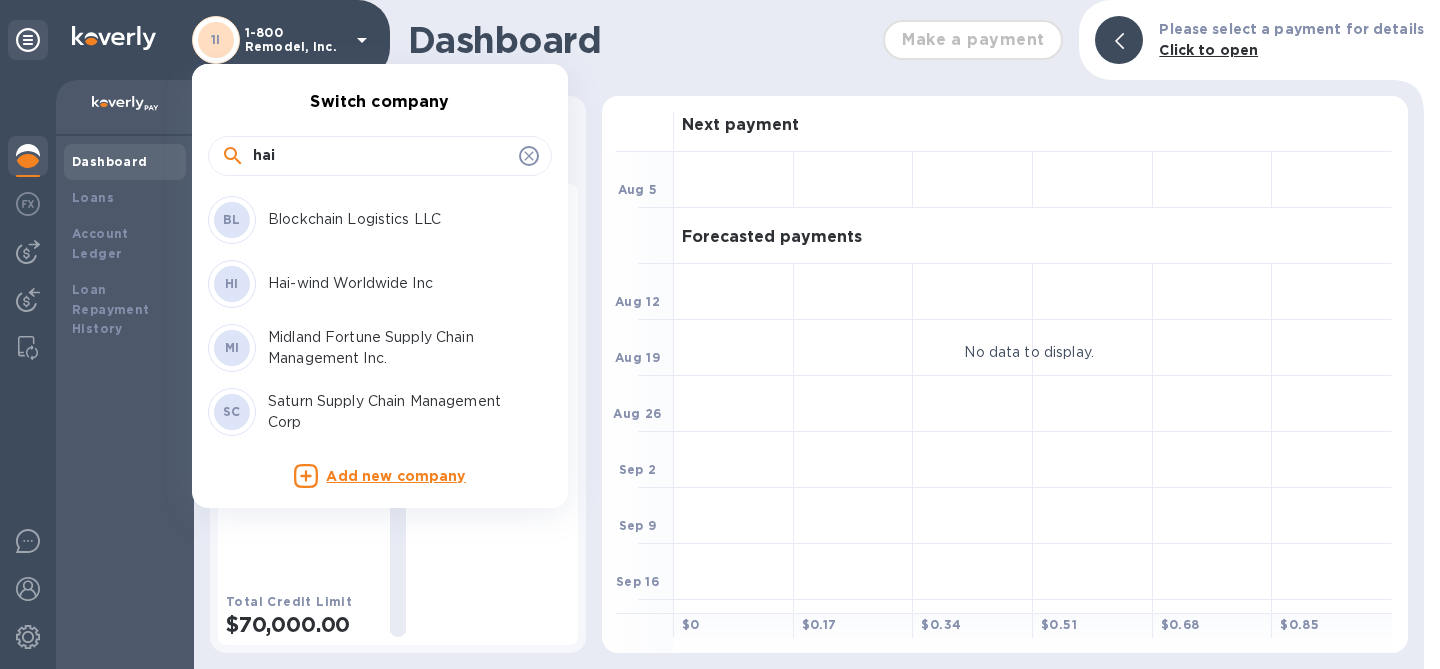type on "hai" 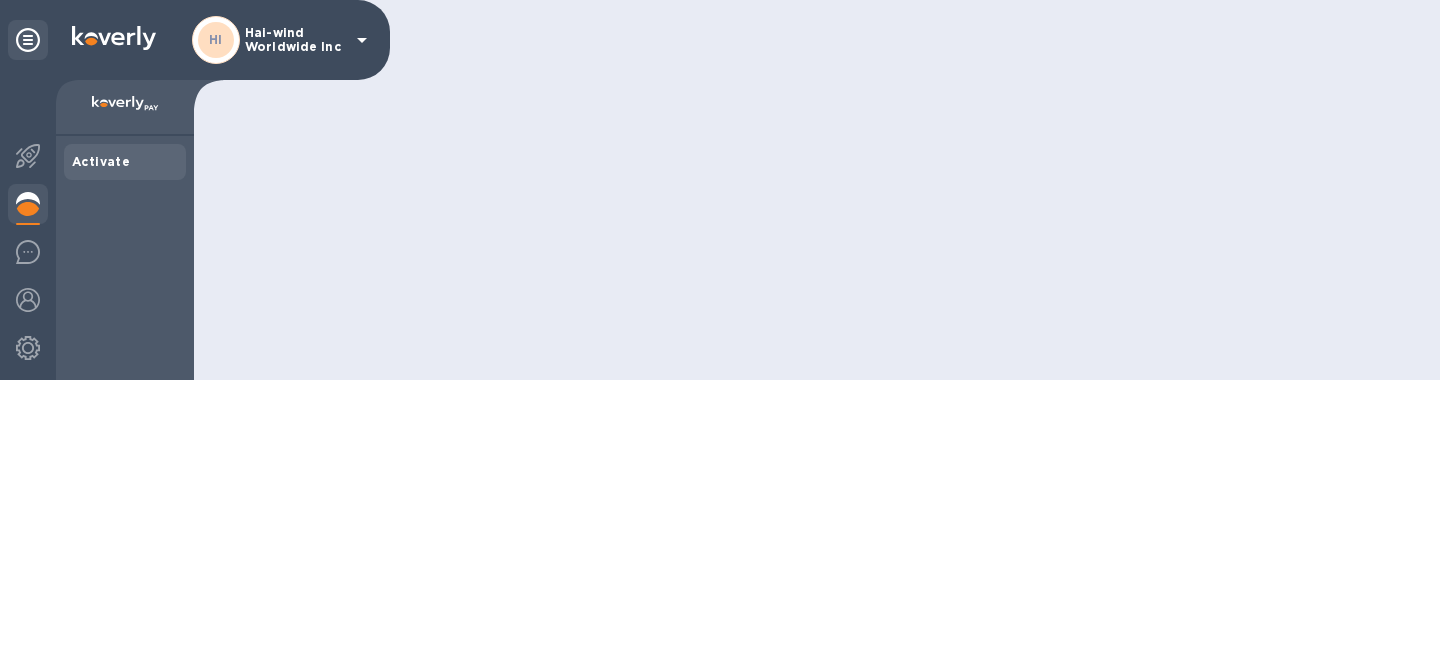 scroll, scrollTop: 0, scrollLeft: 0, axis: both 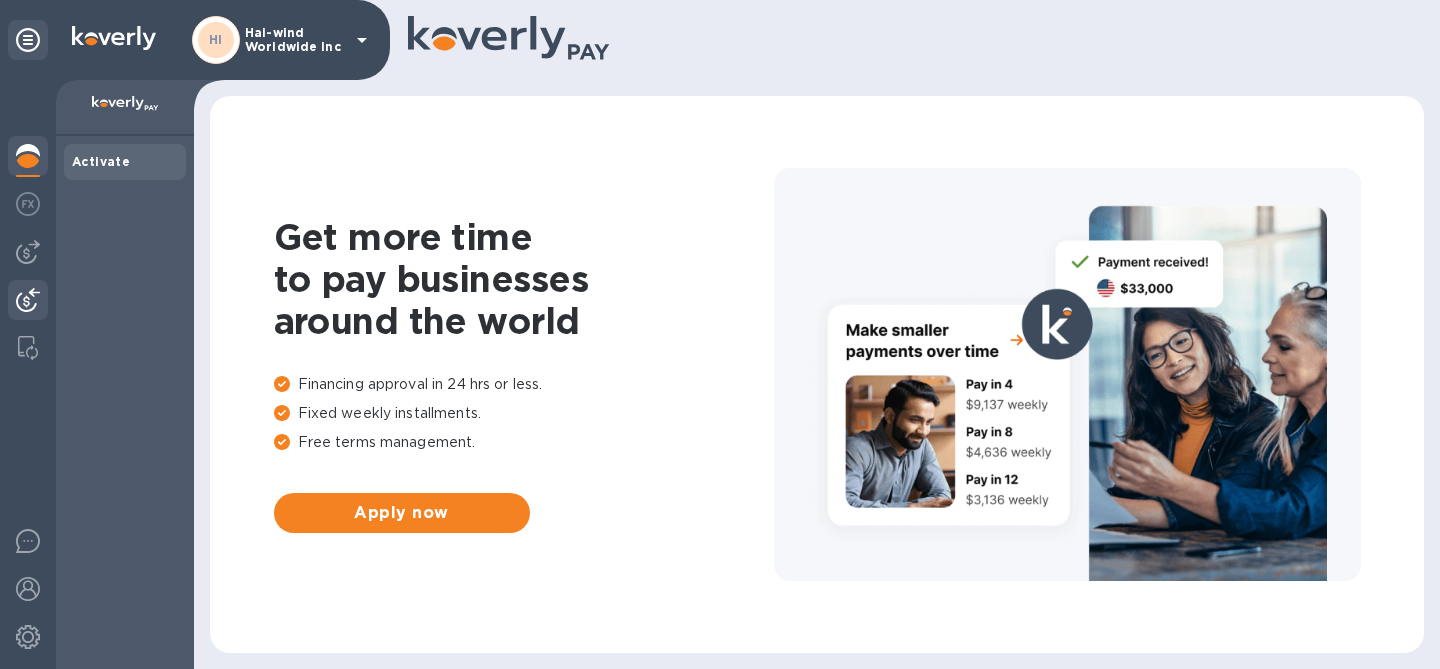 click at bounding box center (28, 302) 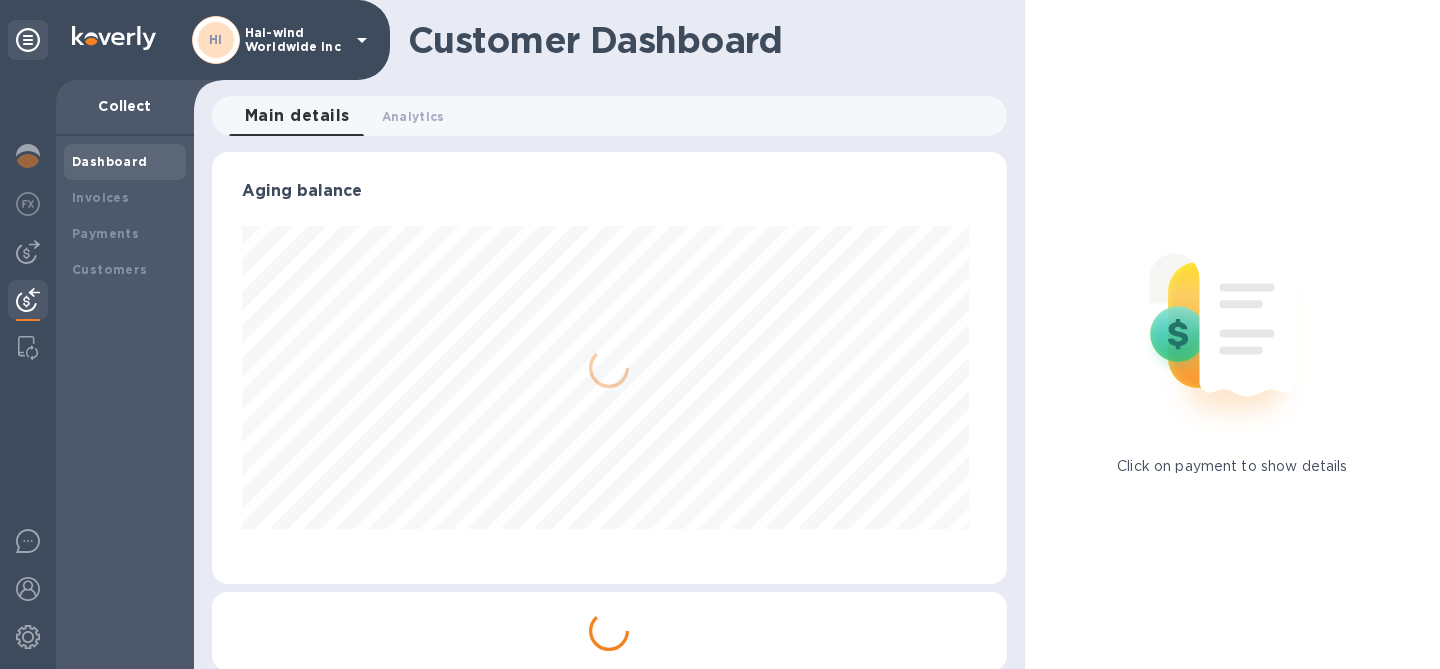 scroll, scrollTop: 999568, scrollLeft: 999213, axis: both 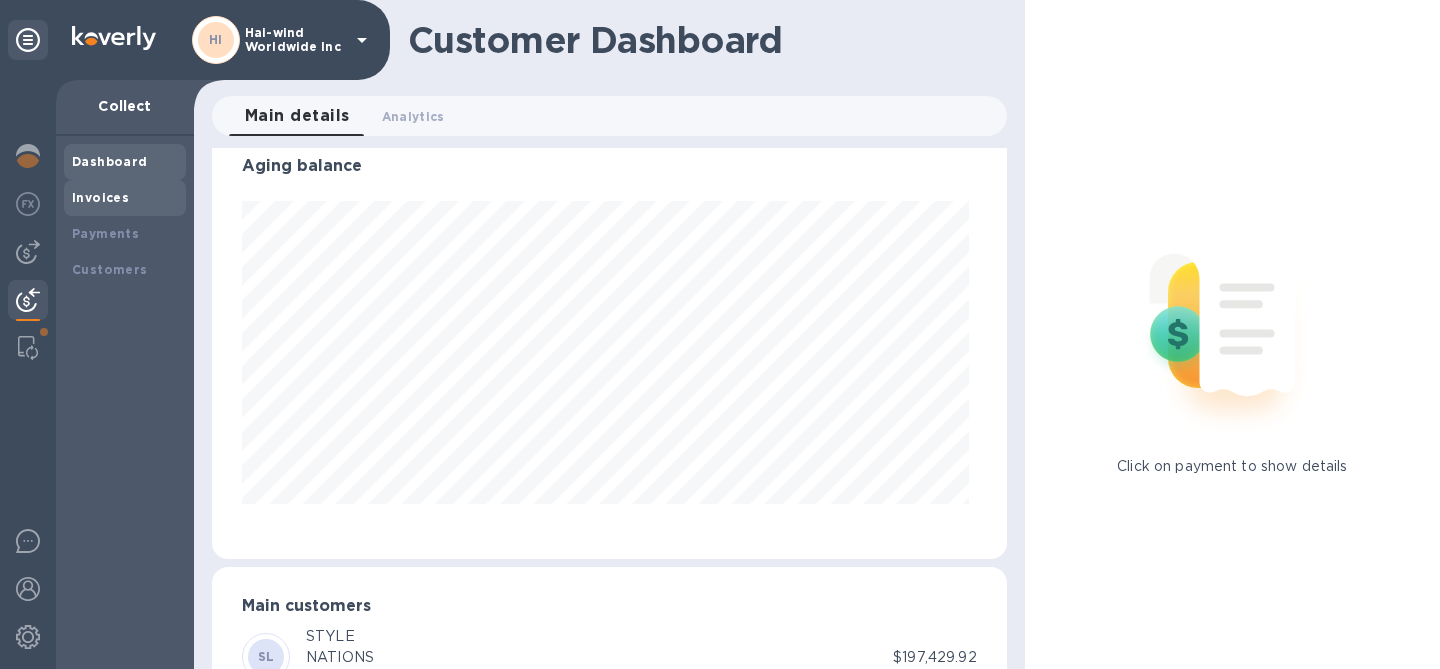click on "Invoices" at bounding box center [125, 198] 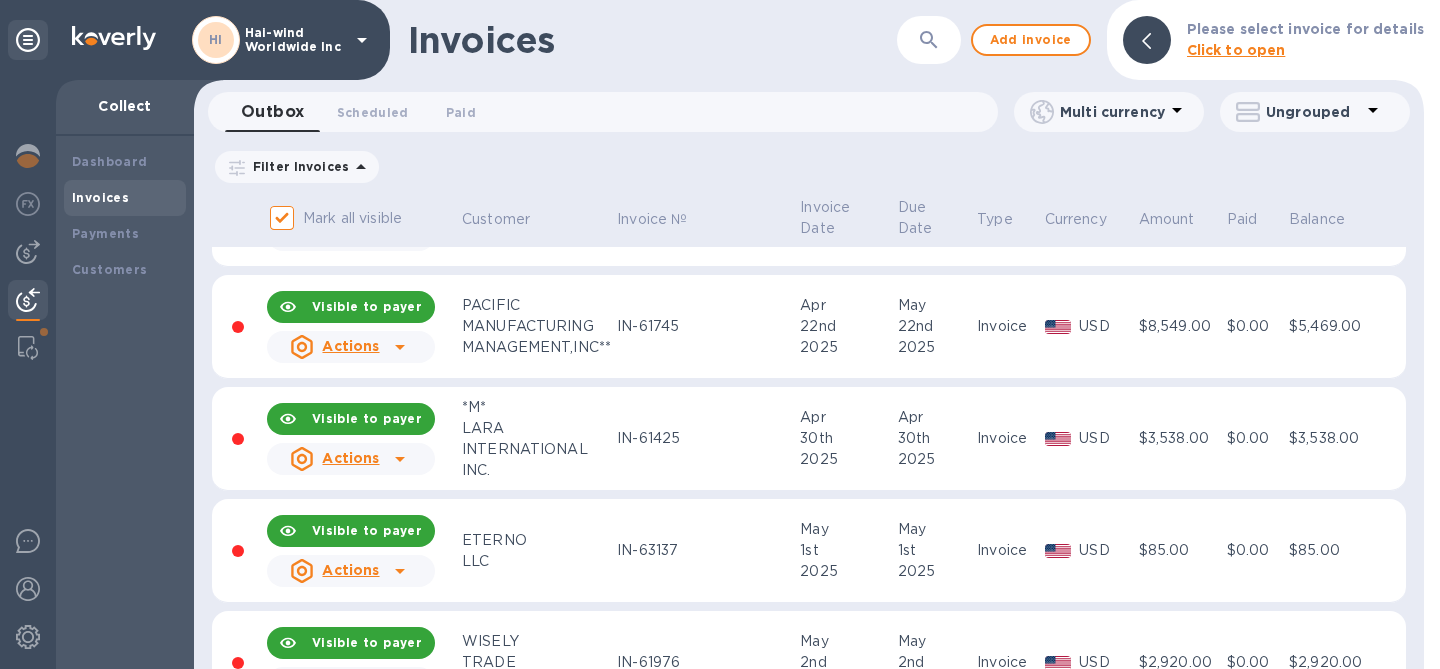scroll, scrollTop: 860, scrollLeft: 0, axis: vertical 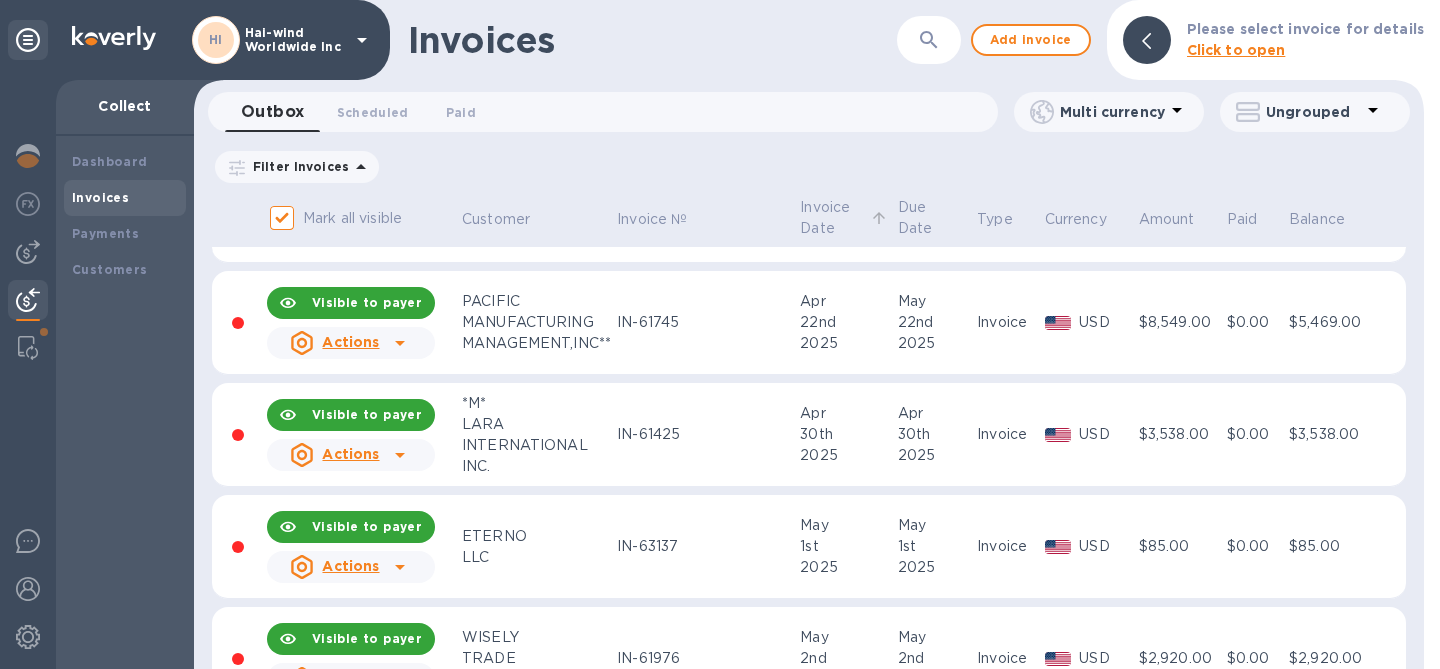 click on "Invoice Date" at bounding box center (832, 218) 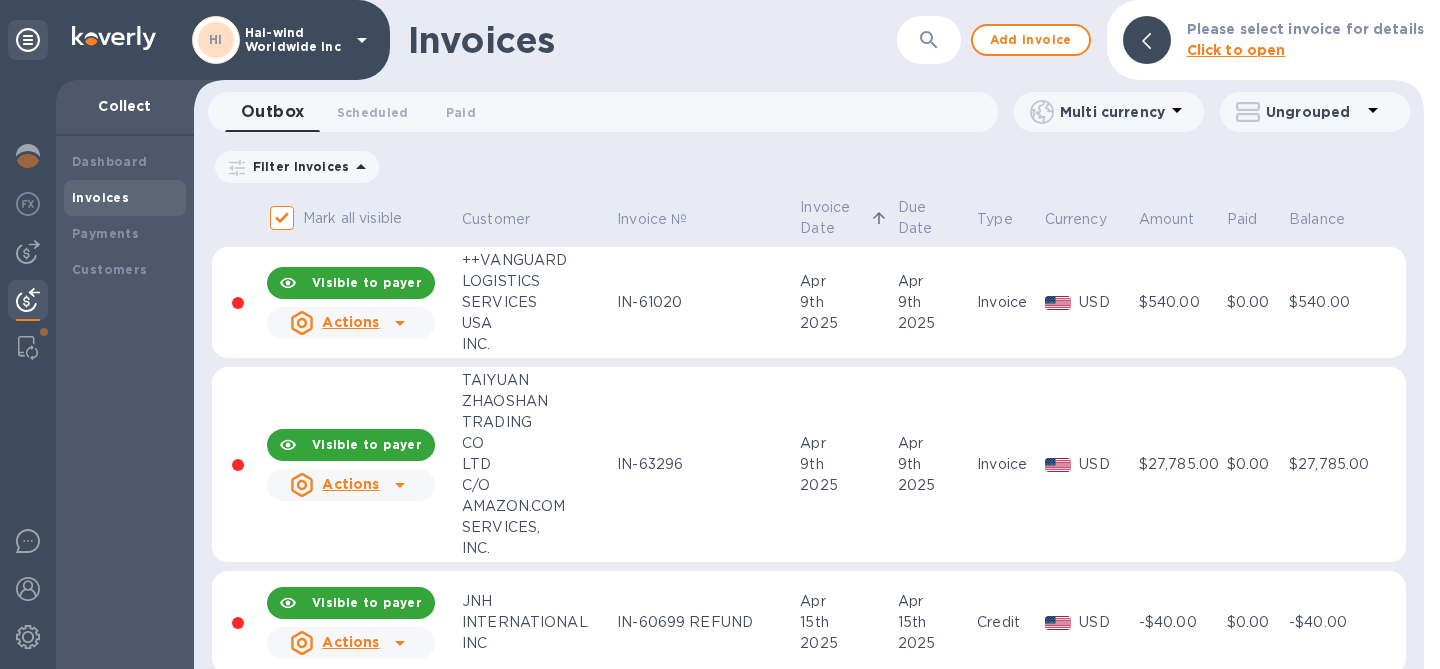 click on "Invoice Date" at bounding box center (832, 218) 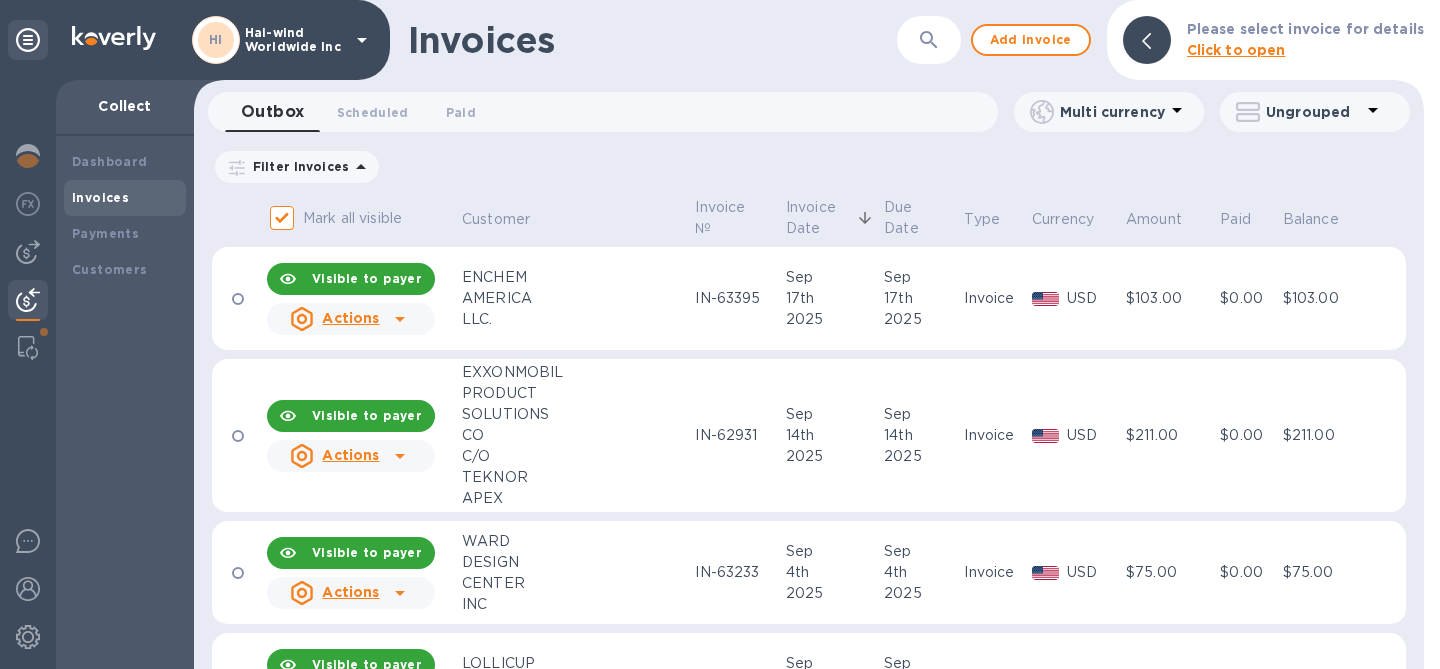 click on "Invoice Date" at bounding box center [819, 218] 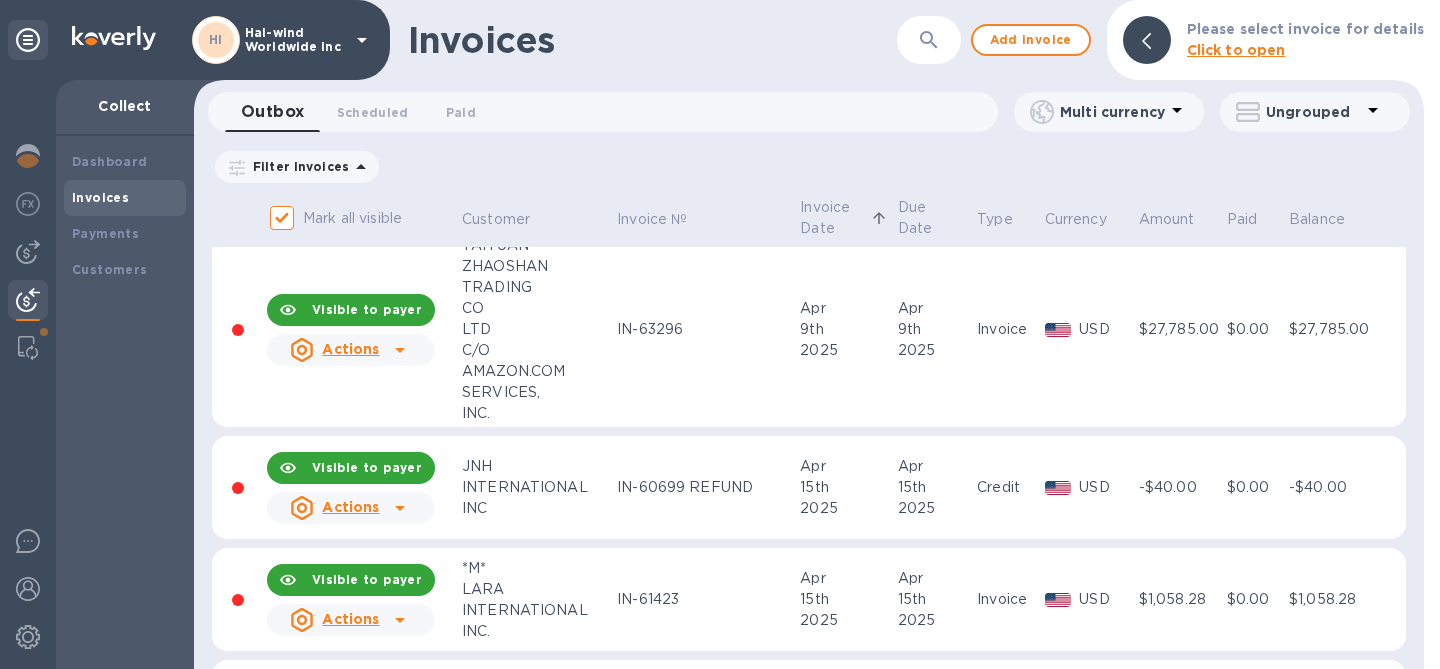 scroll, scrollTop: 139, scrollLeft: 0, axis: vertical 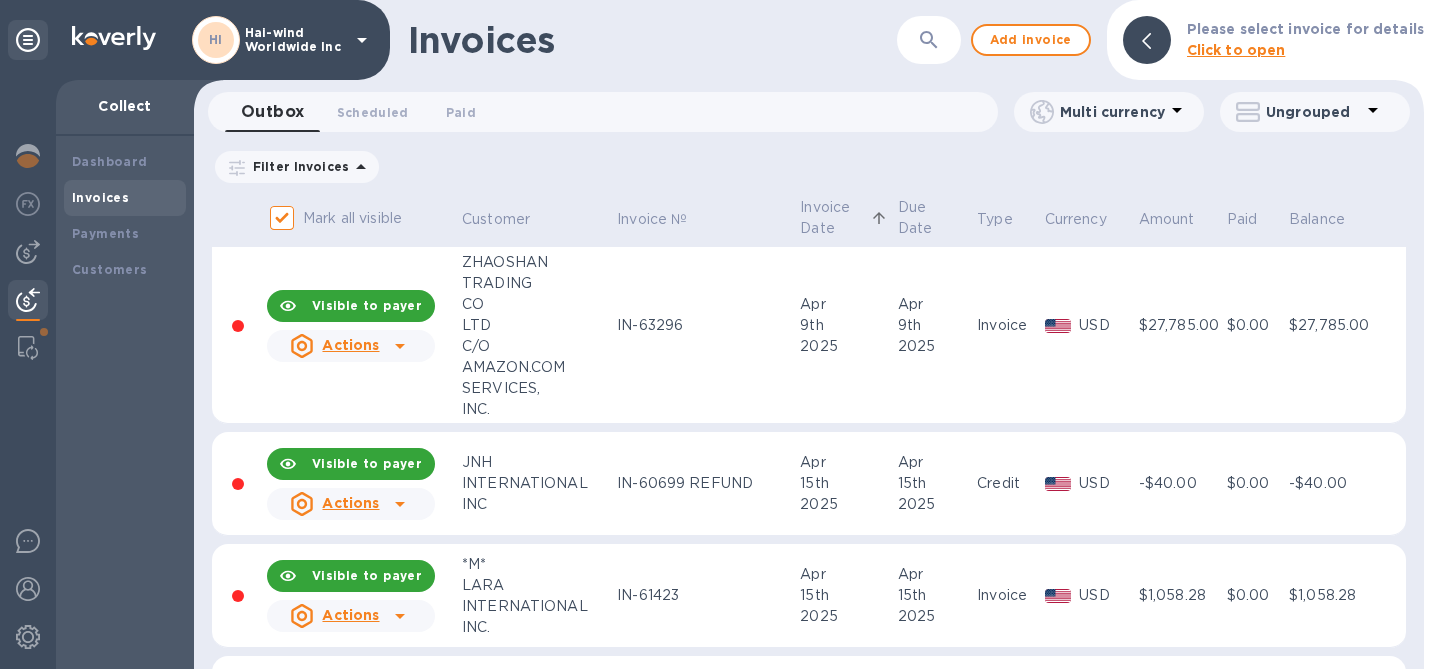 click on "Invoice Date" at bounding box center (832, 218) 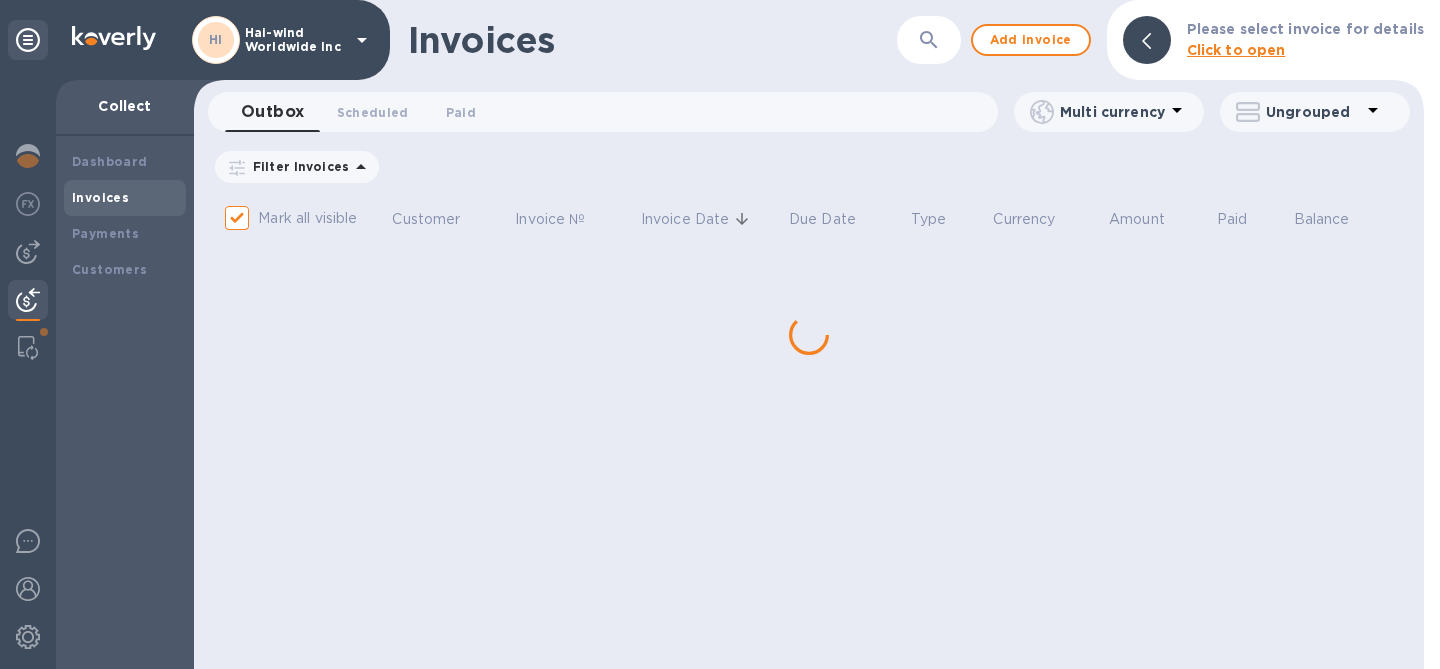 scroll, scrollTop: 0, scrollLeft: 0, axis: both 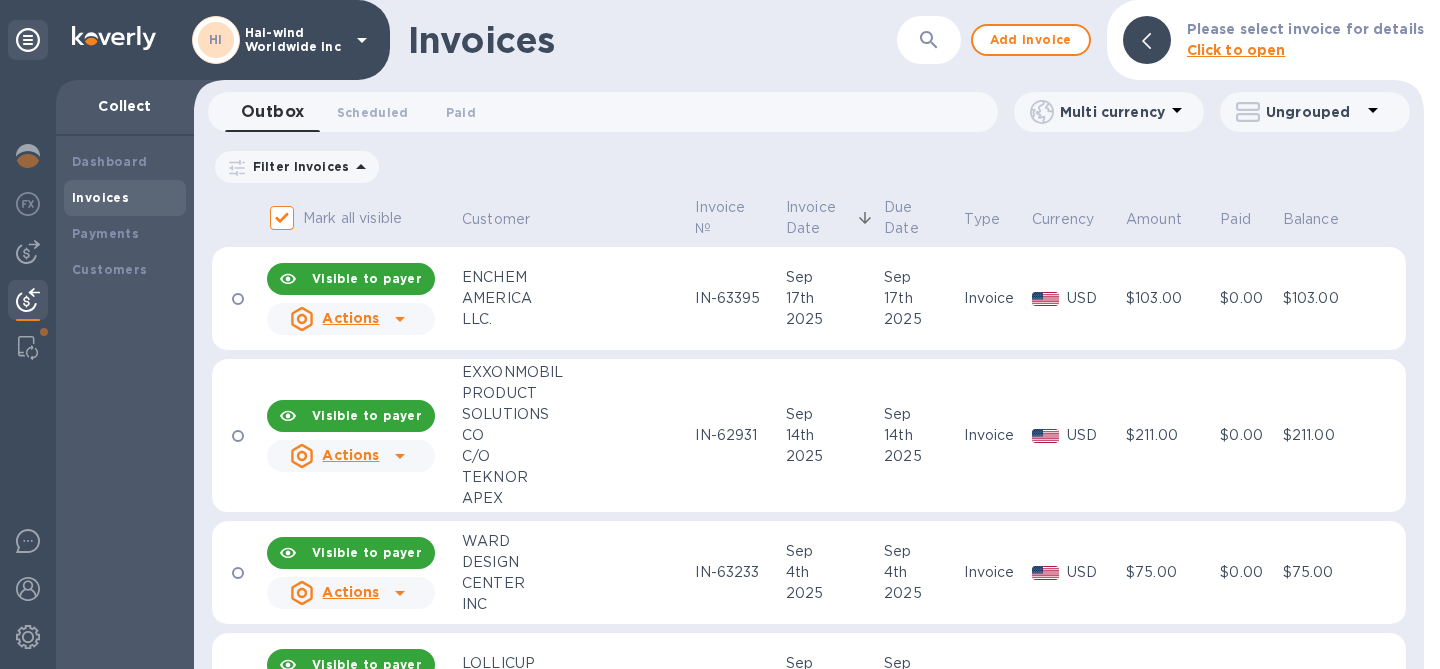 click on "Invoice Date" at bounding box center (819, 218) 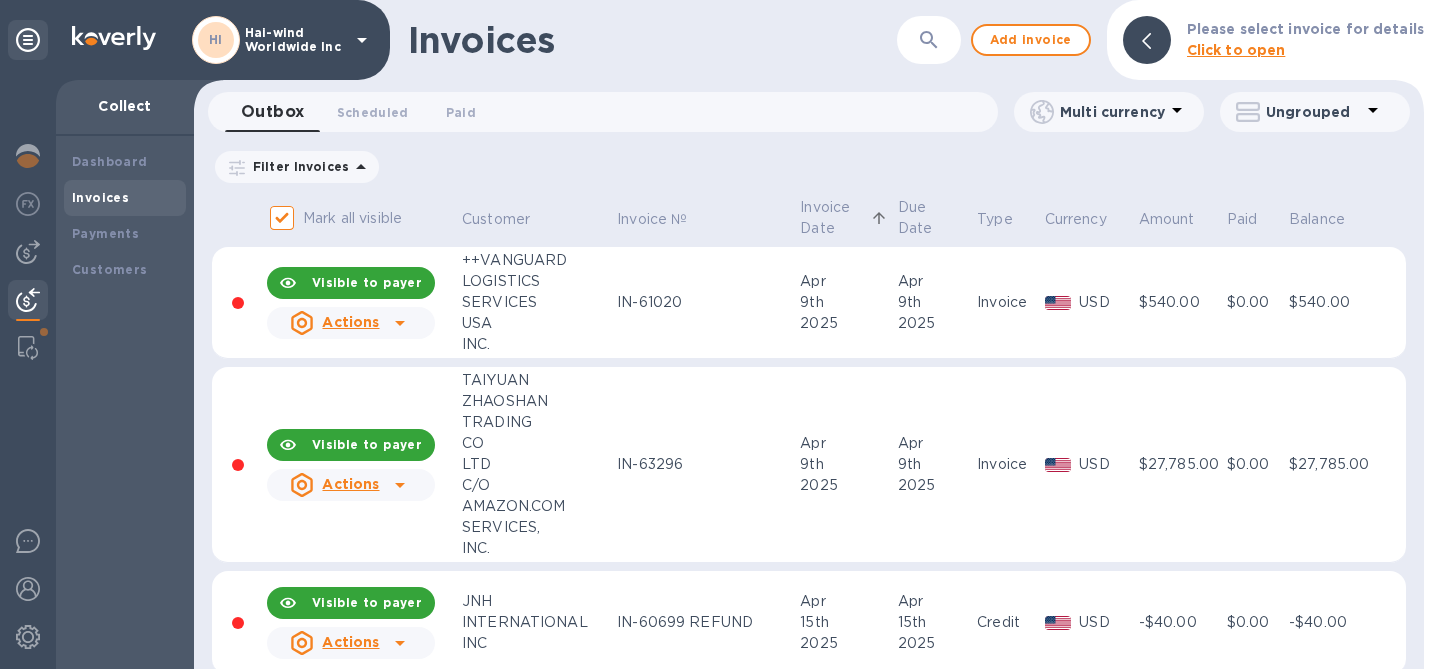 click on "Invoice Date" at bounding box center (832, 218) 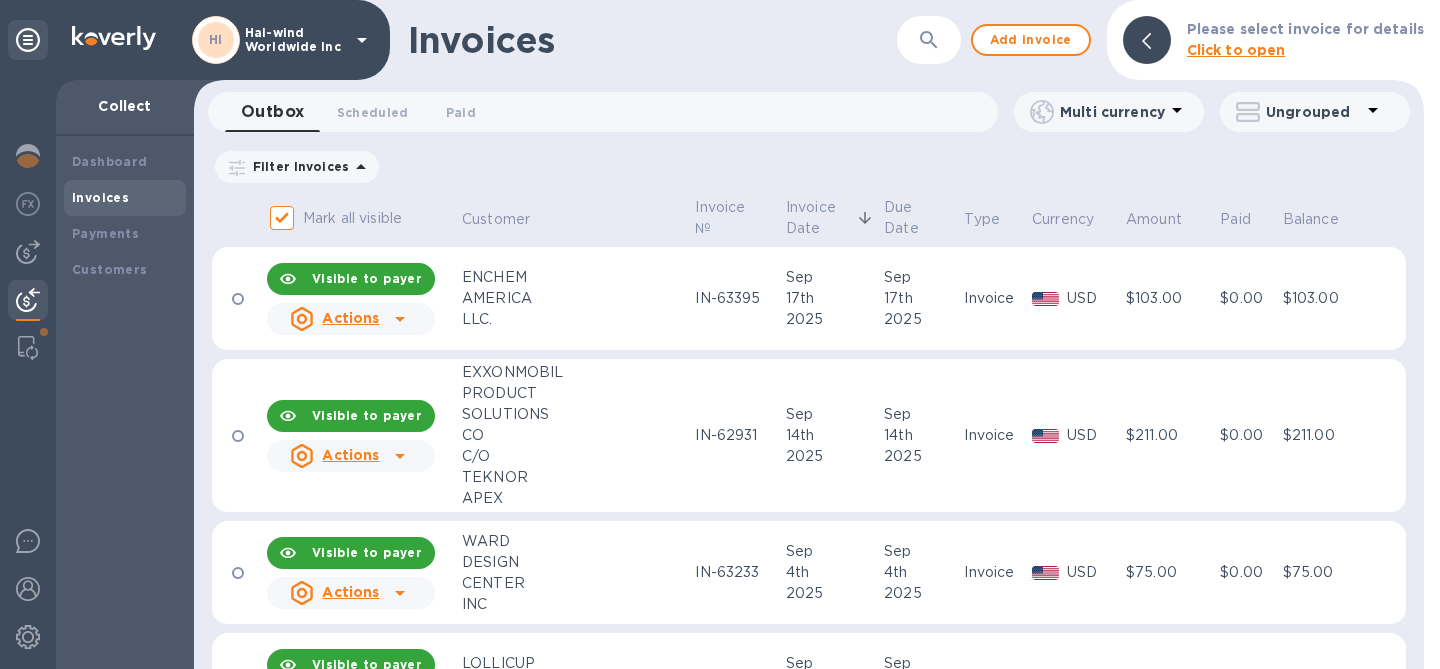 click on "Invoice Date" at bounding box center (819, 218) 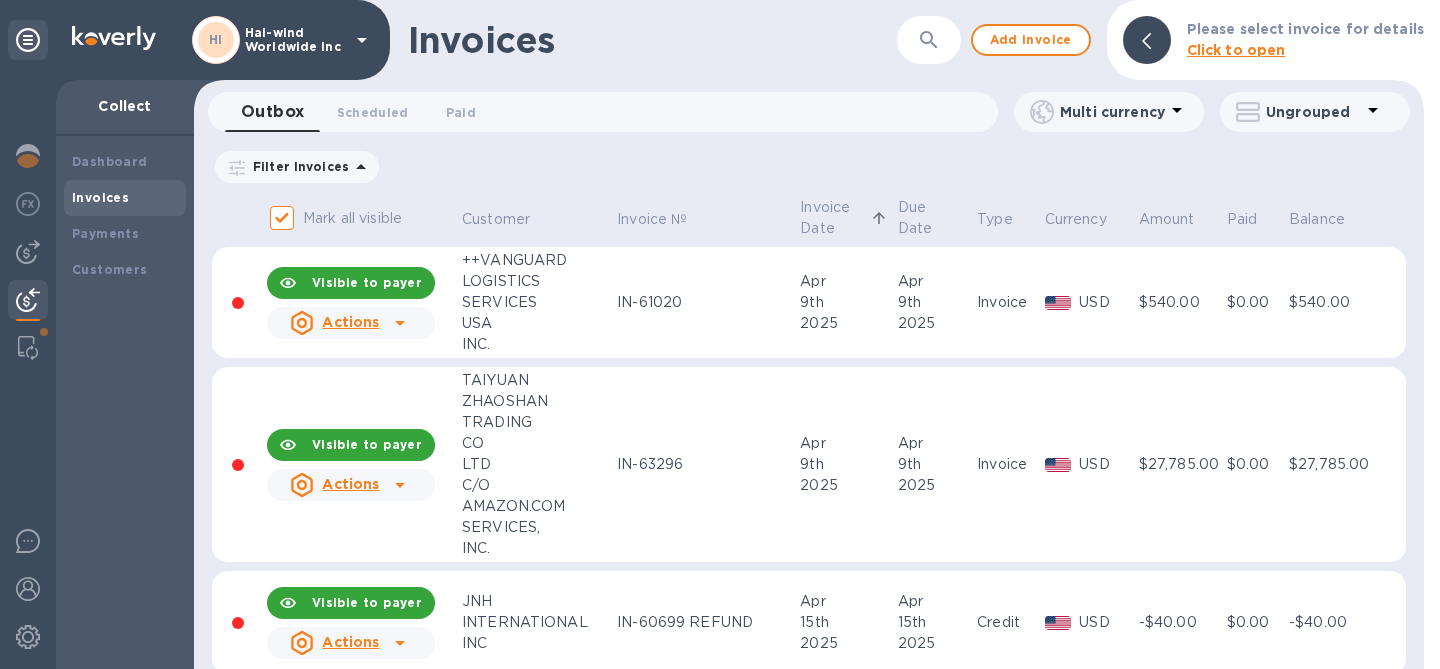 click on "IN-61020" at bounding box center (705, 303) 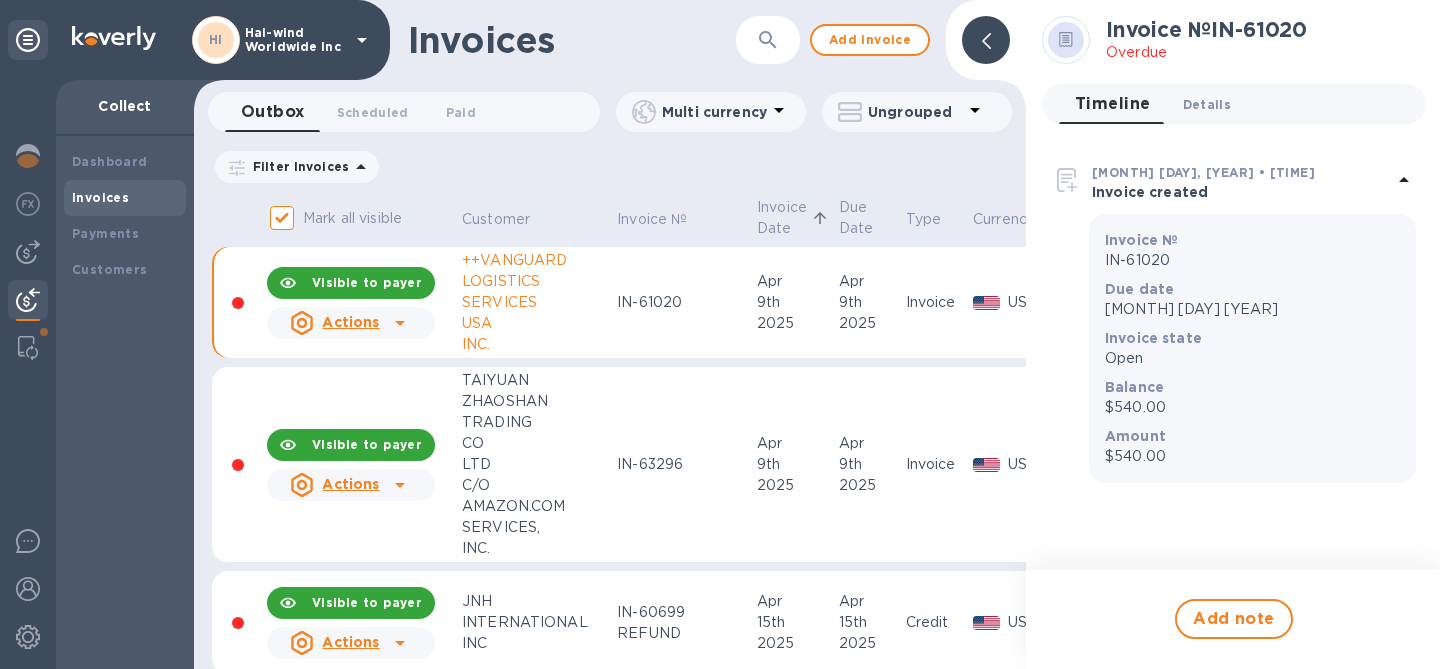 click on "Details 0" at bounding box center (1207, 104) 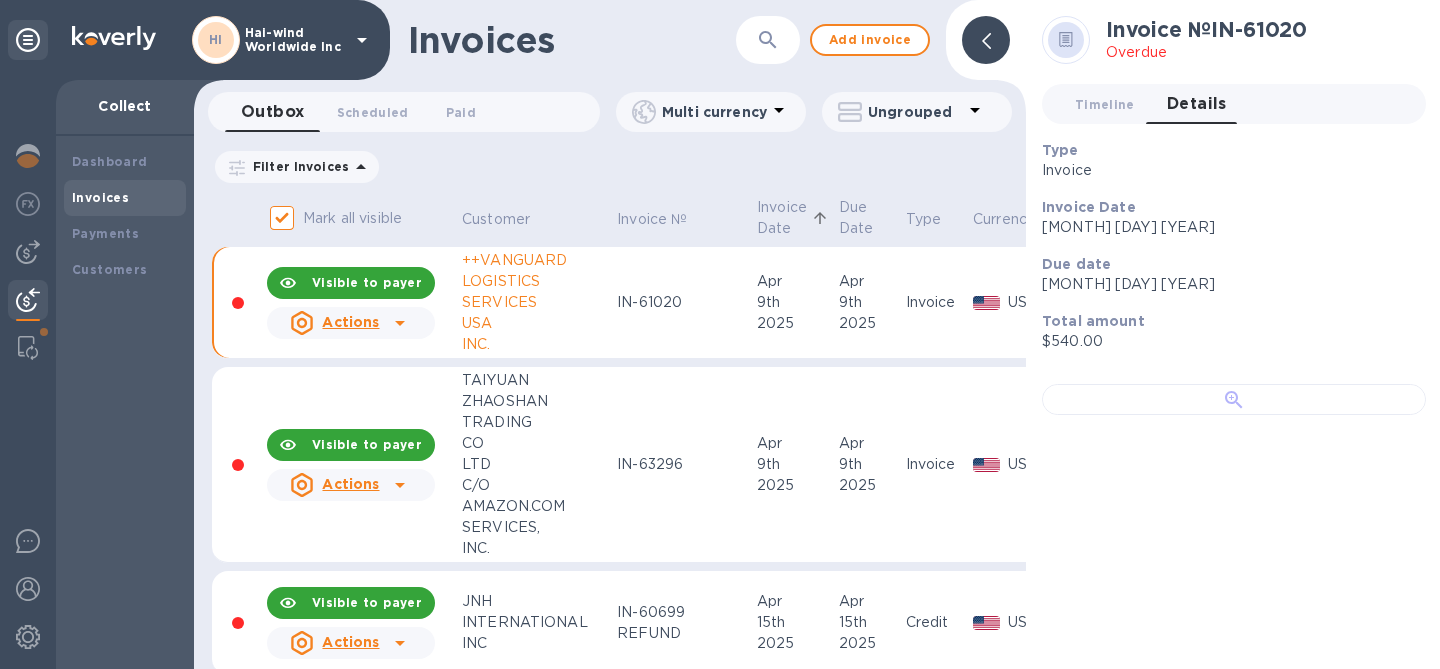 scroll, scrollTop: 181, scrollLeft: 0, axis: vertical 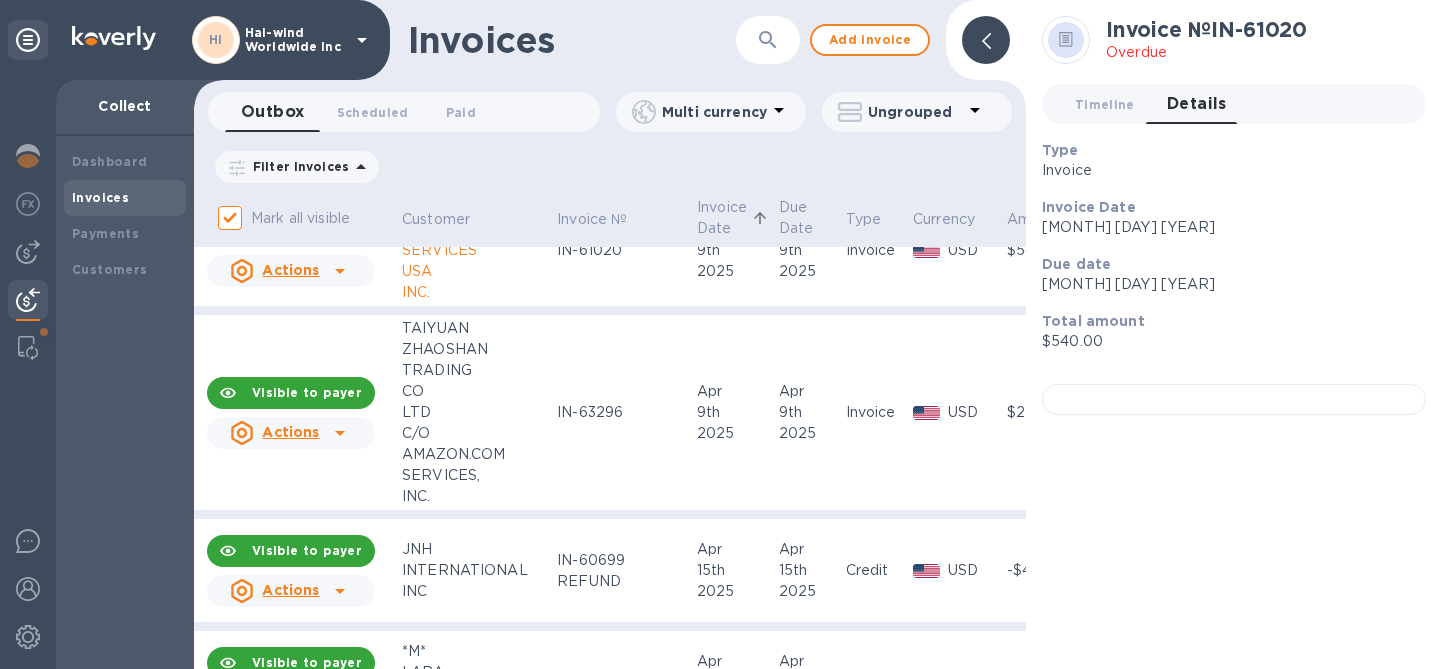 click at bounding box center (986, 40) 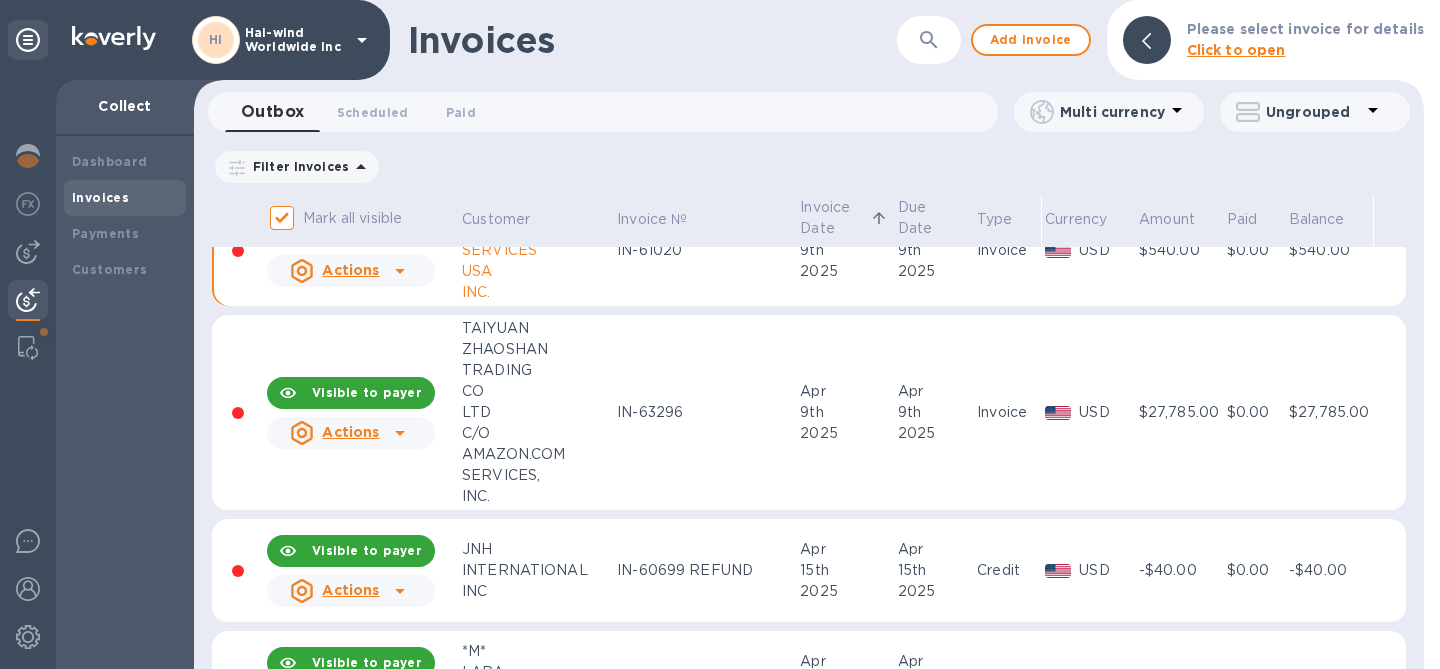 scroll, scrollTop: 0, scrollLeft: 0, axis: both 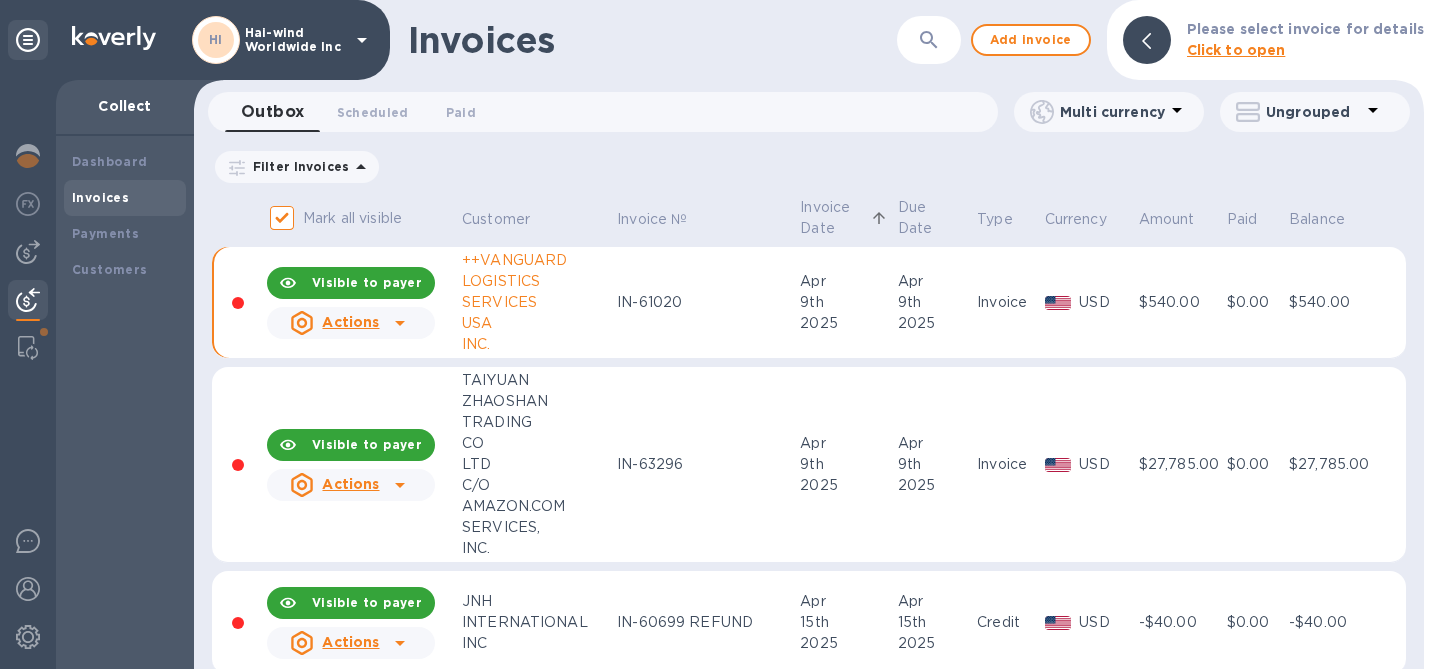 click on "Invoice Date" at bounding box center (832, 218) 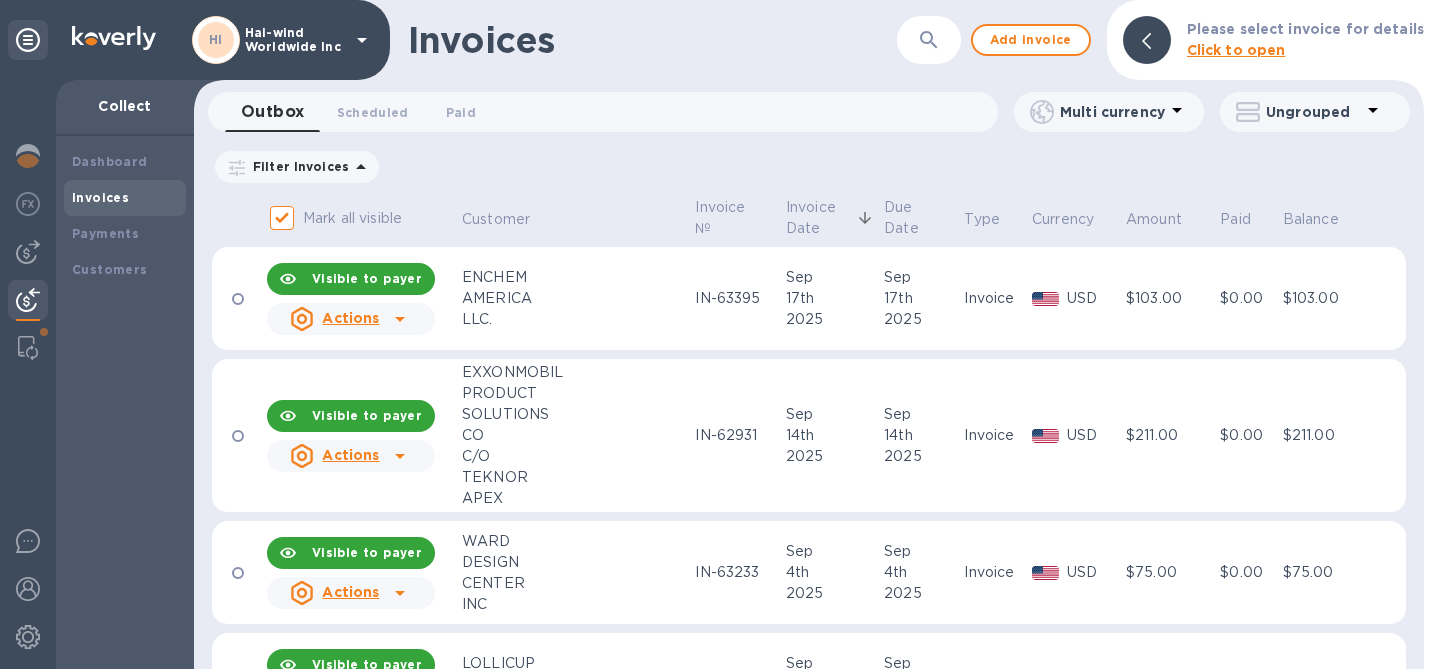 click on "Actions" at bounding box center [350, 455] 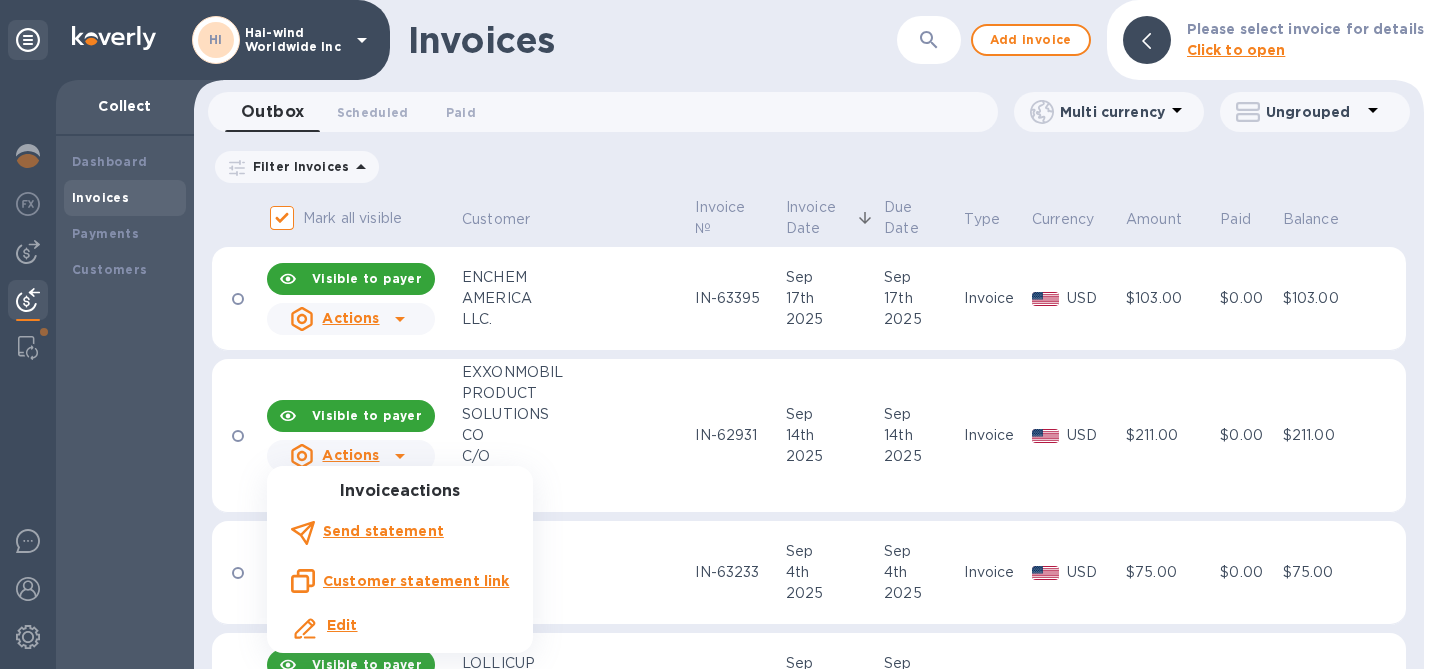 click on "Customer statement link" at bounding box center (416, 581) 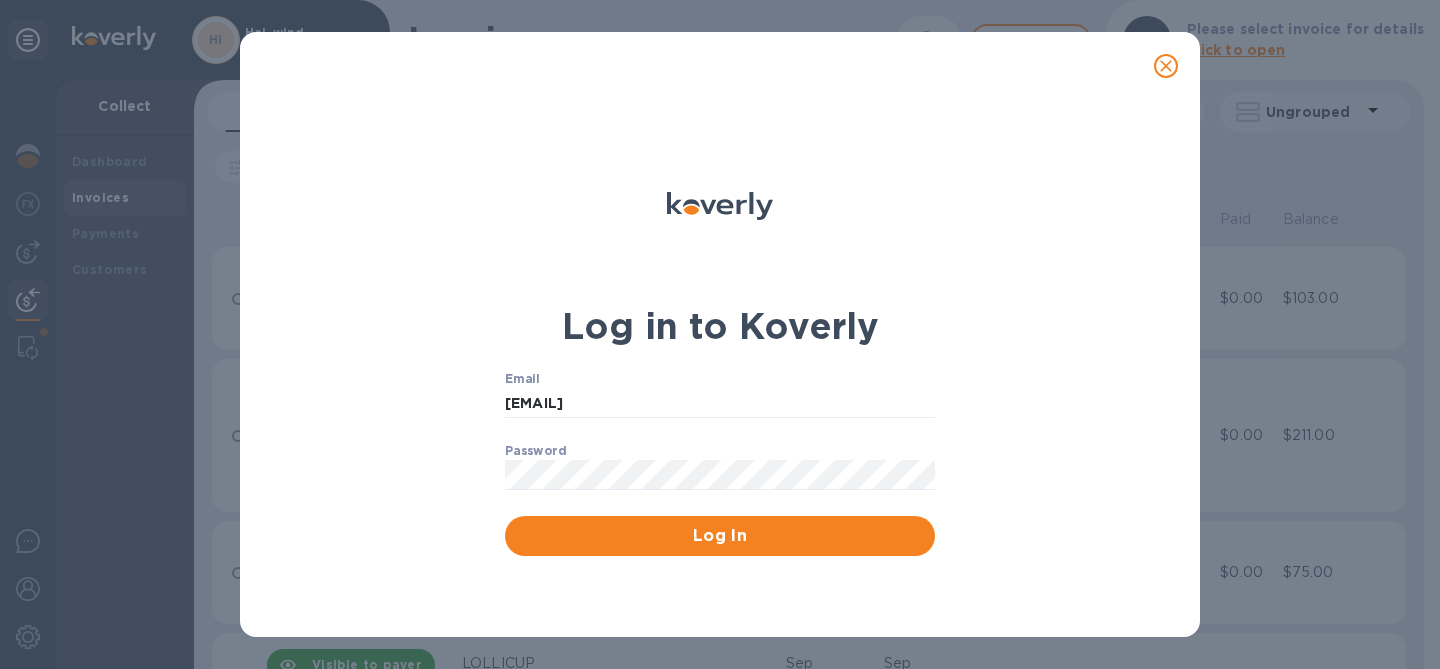 click 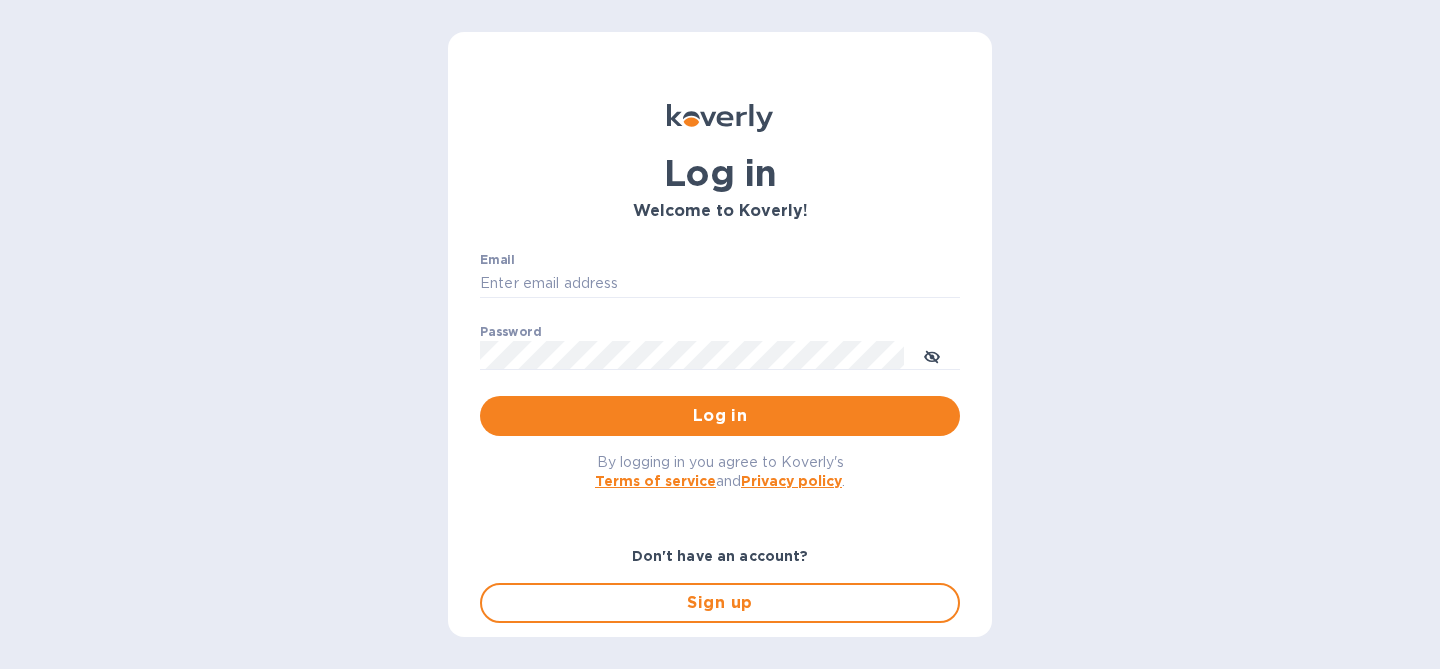type on "sgrover@koverly.com" 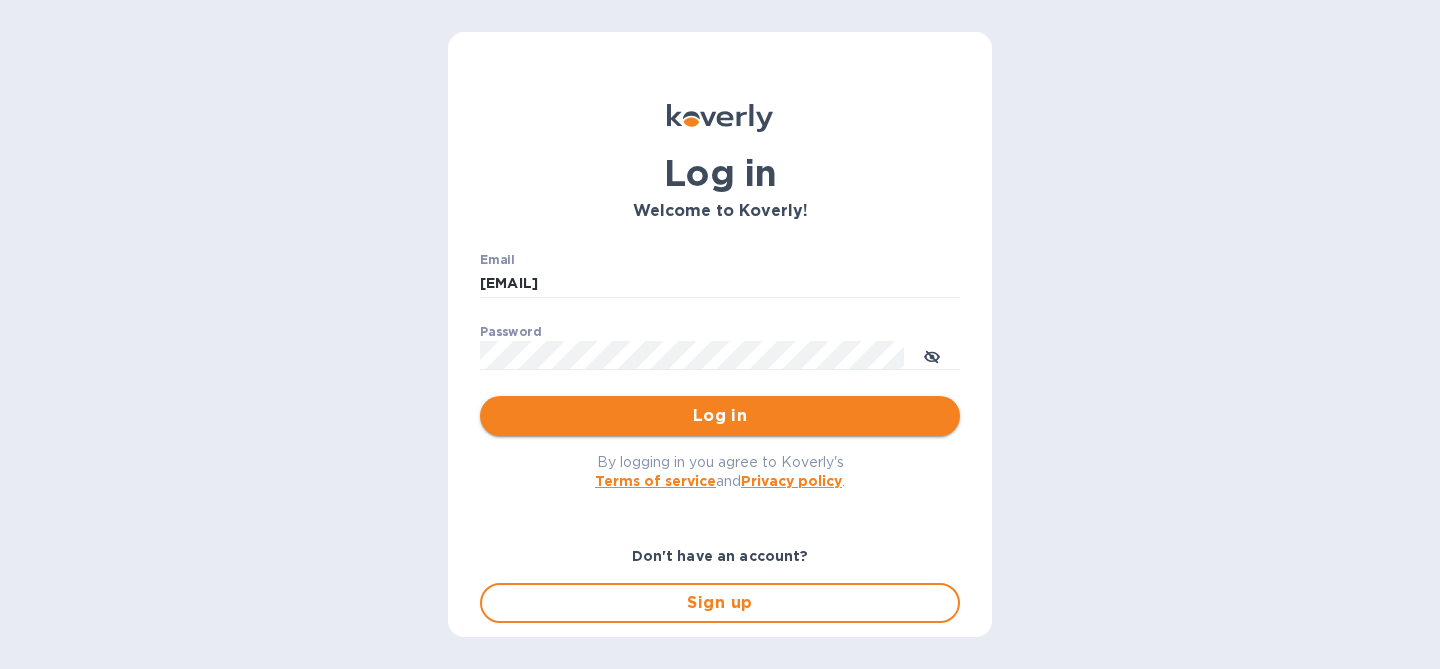 click on "Log in" at bounding box center [720, 416] 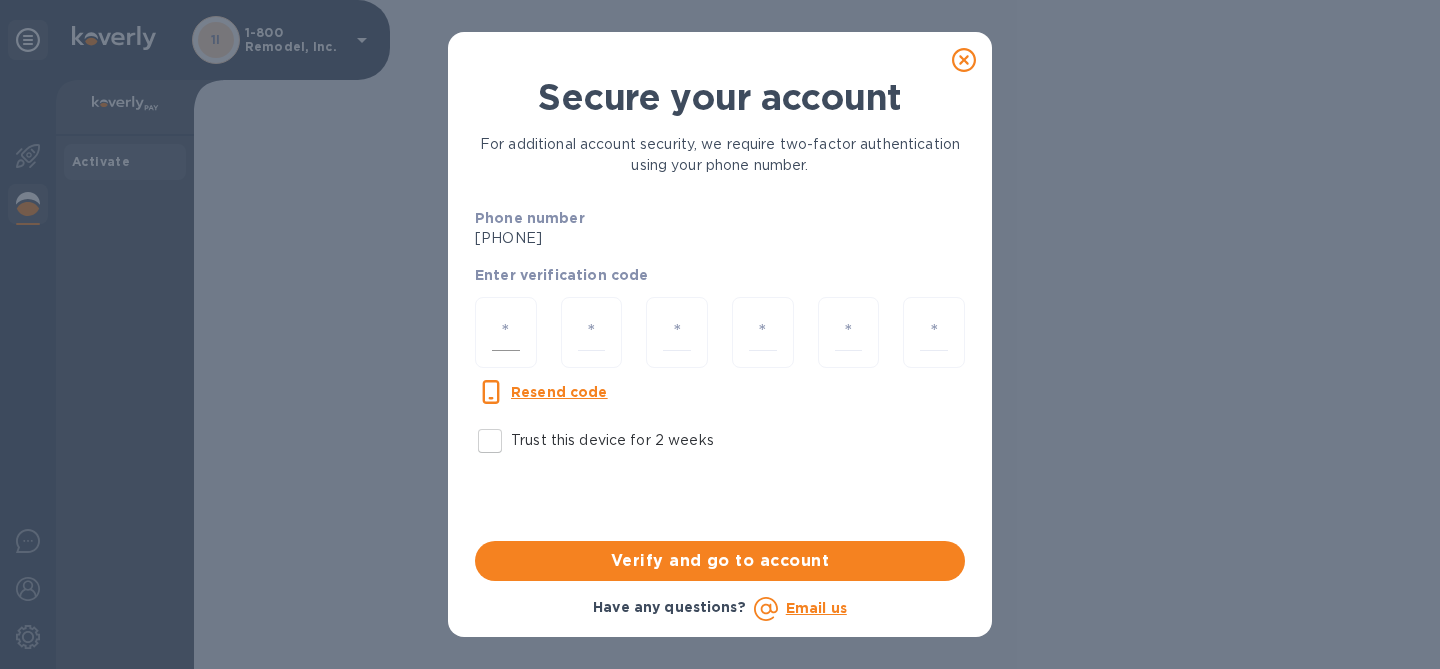 click at bounding box center [506, 332] 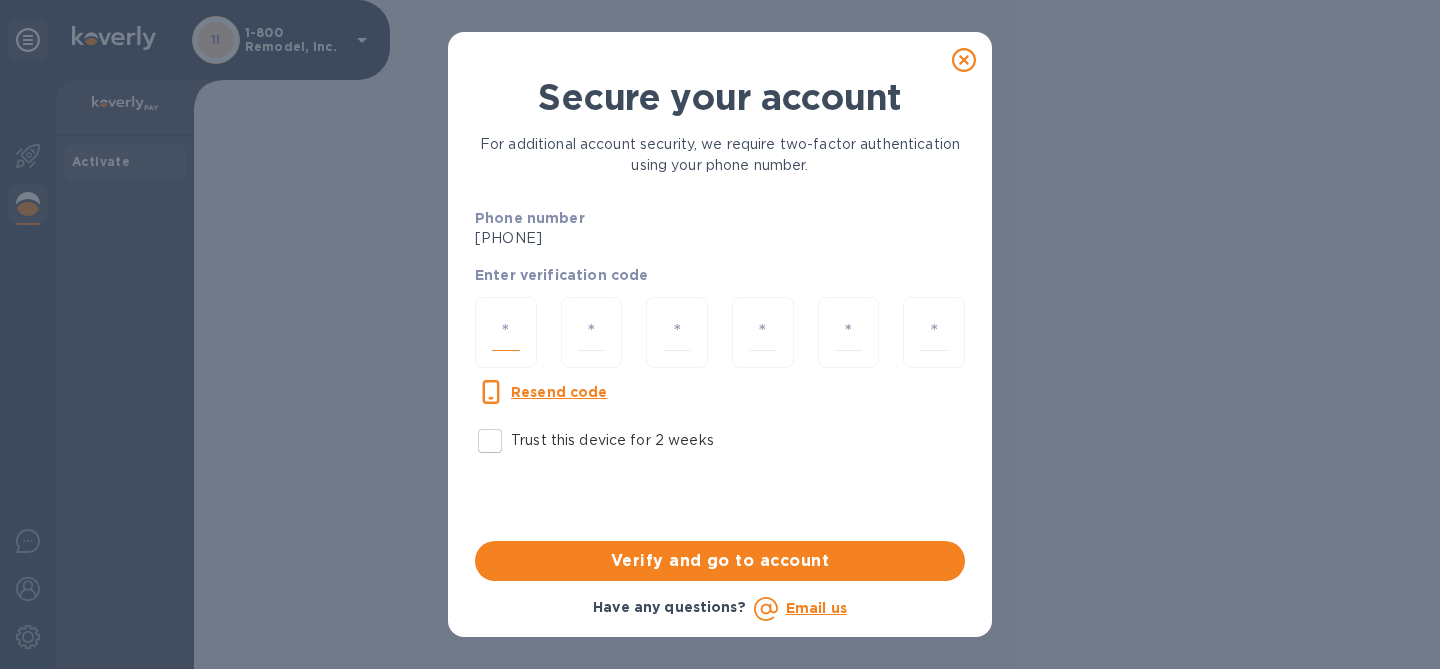 type on "7" 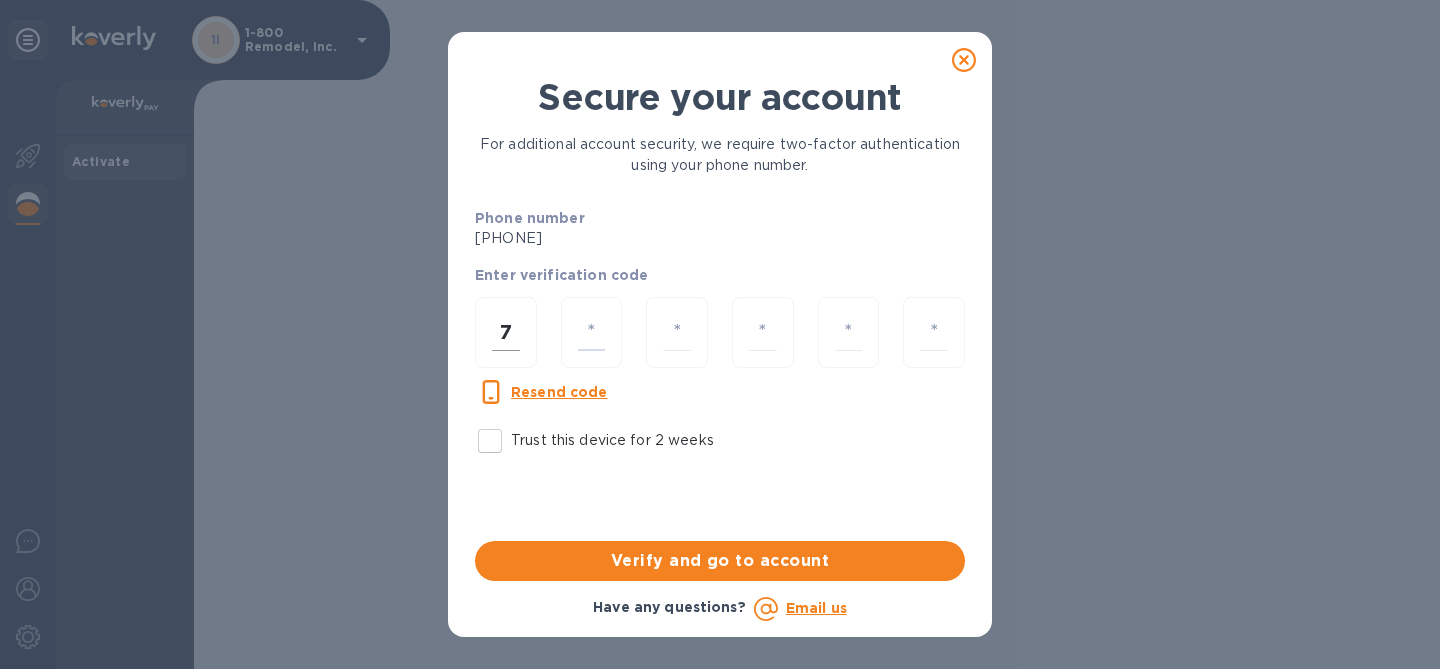 type on "8" 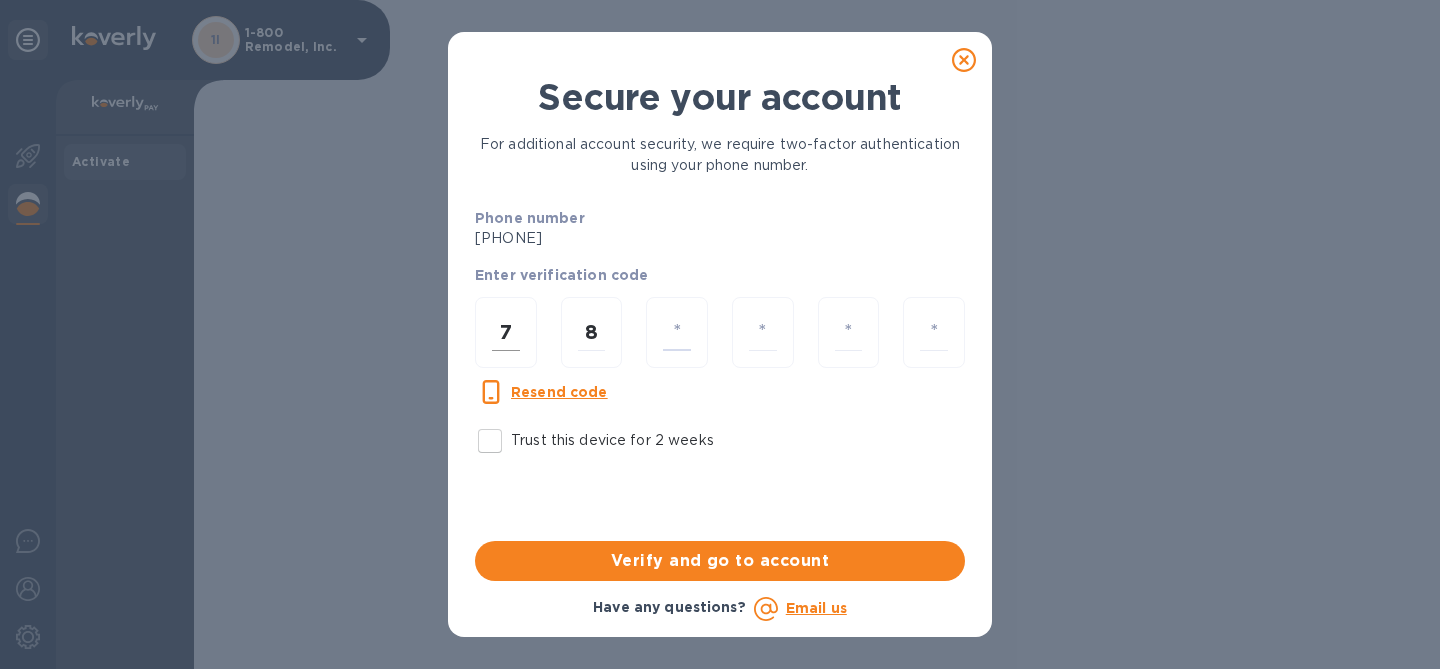 type on "9" 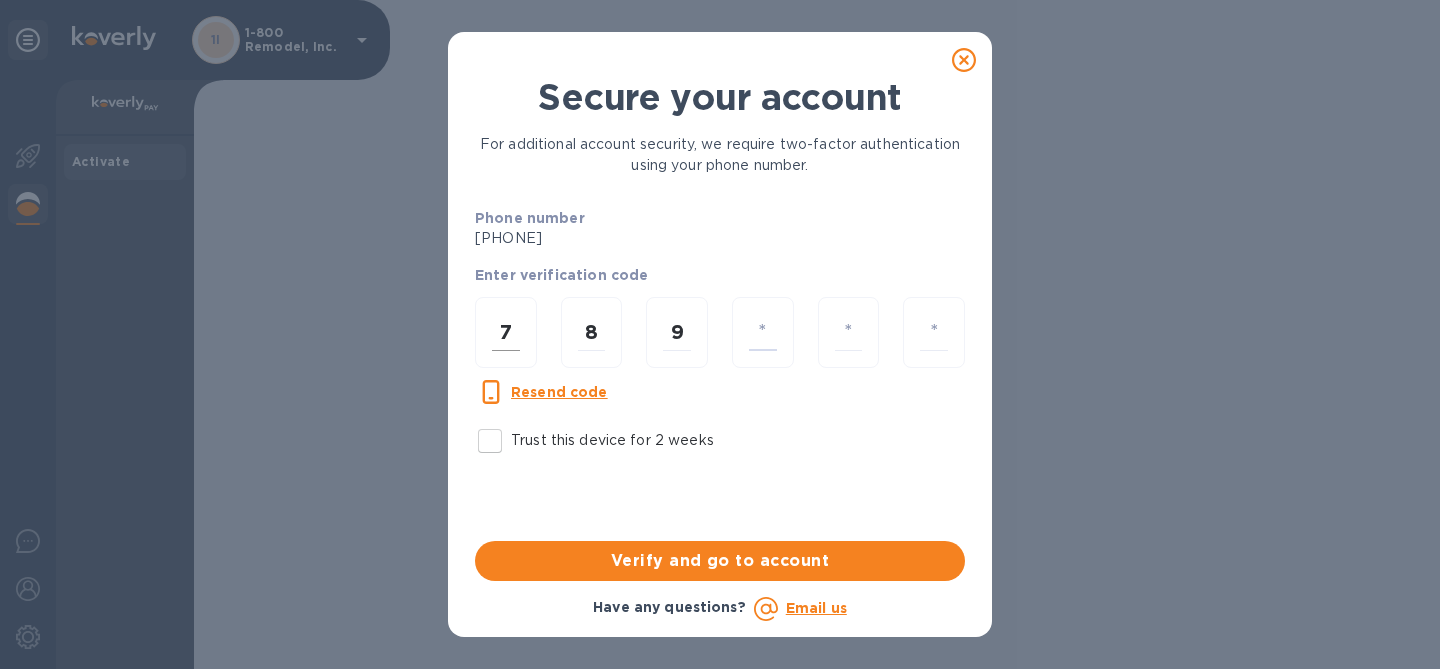 type on "1" 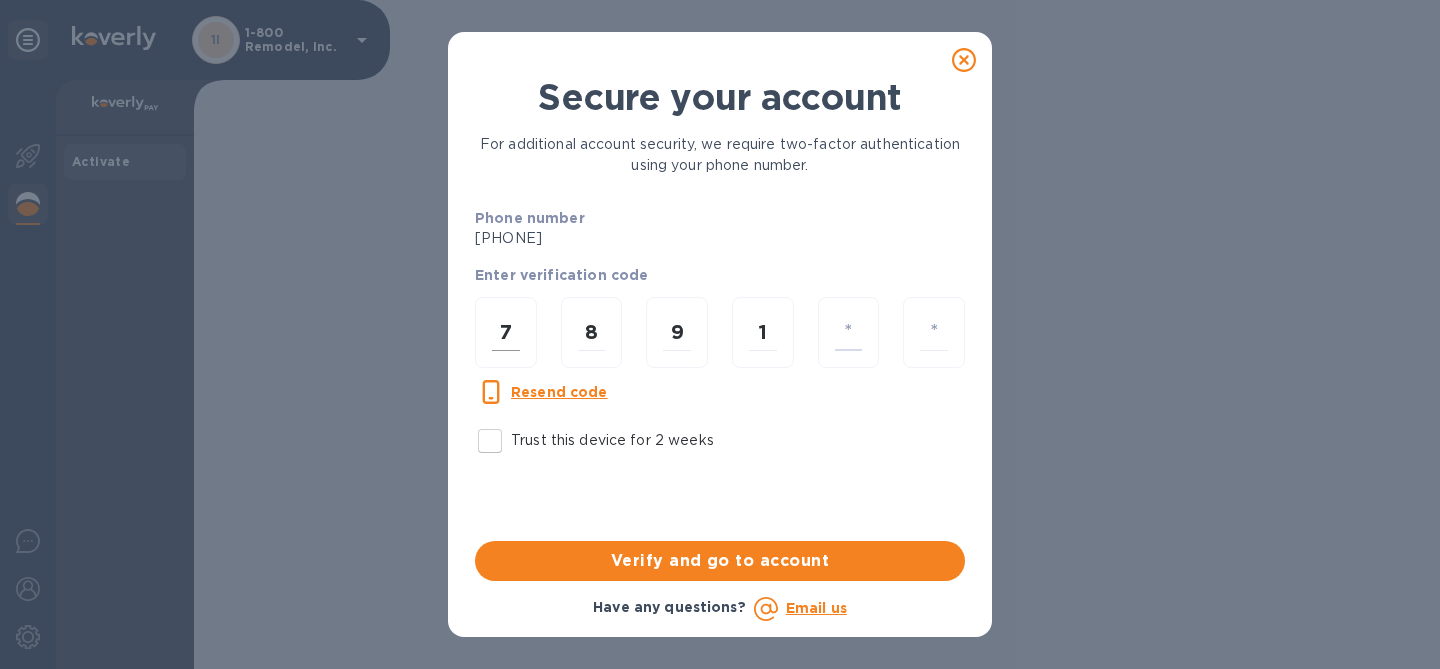 type on "8" 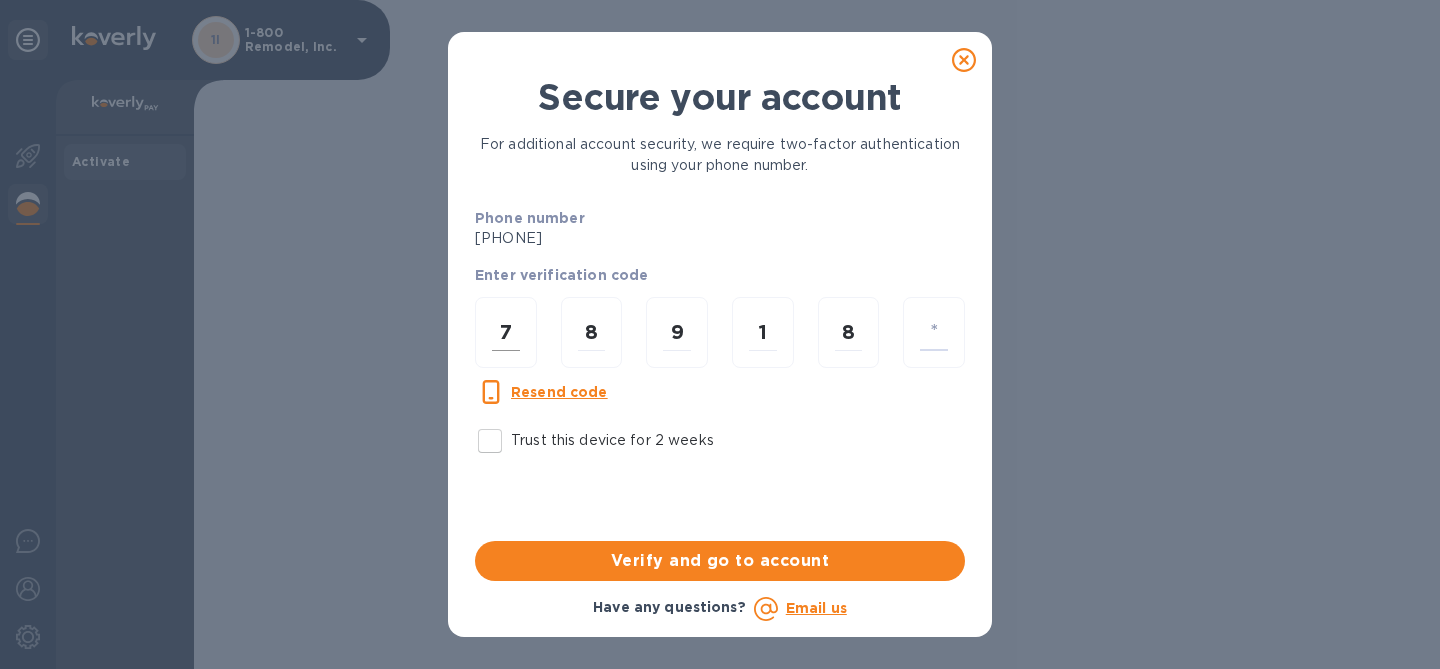 type on "4" 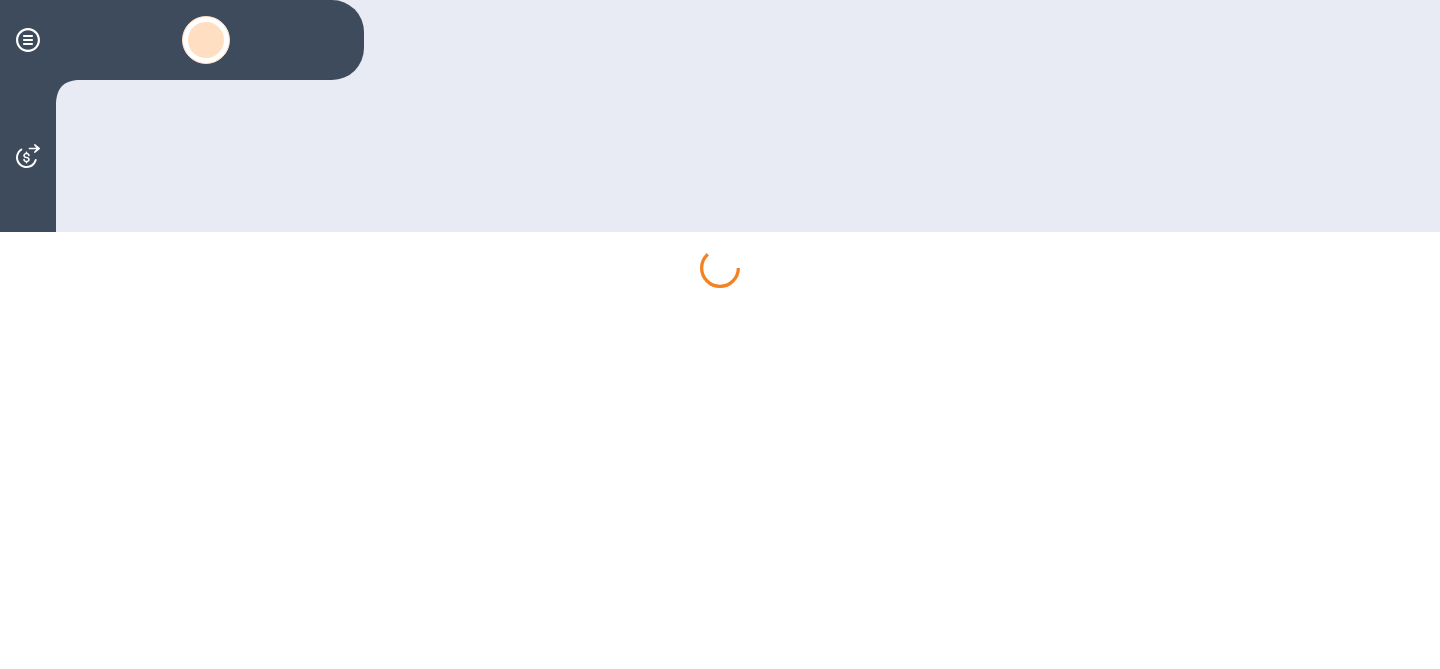 scroll, scrollTop: 0, scrollLeft: 0, axis: both 